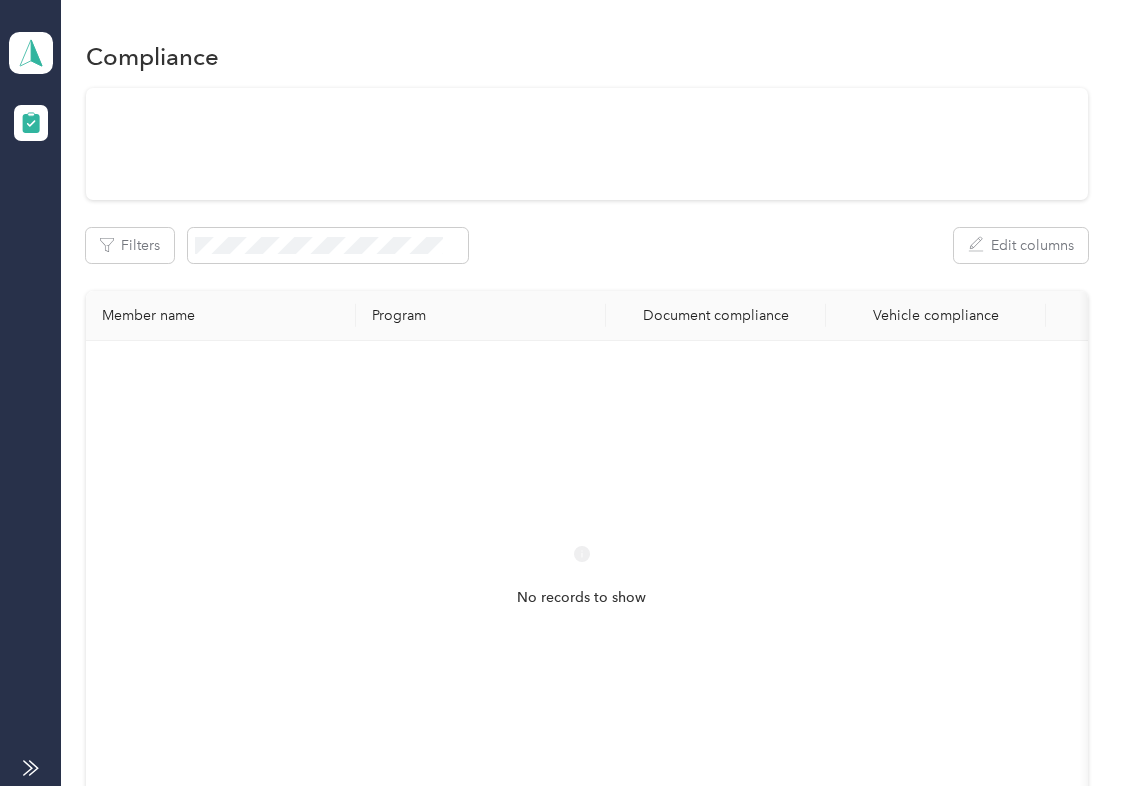 scroll, scrollTop: 0, scrollLeft: 0, axis: both 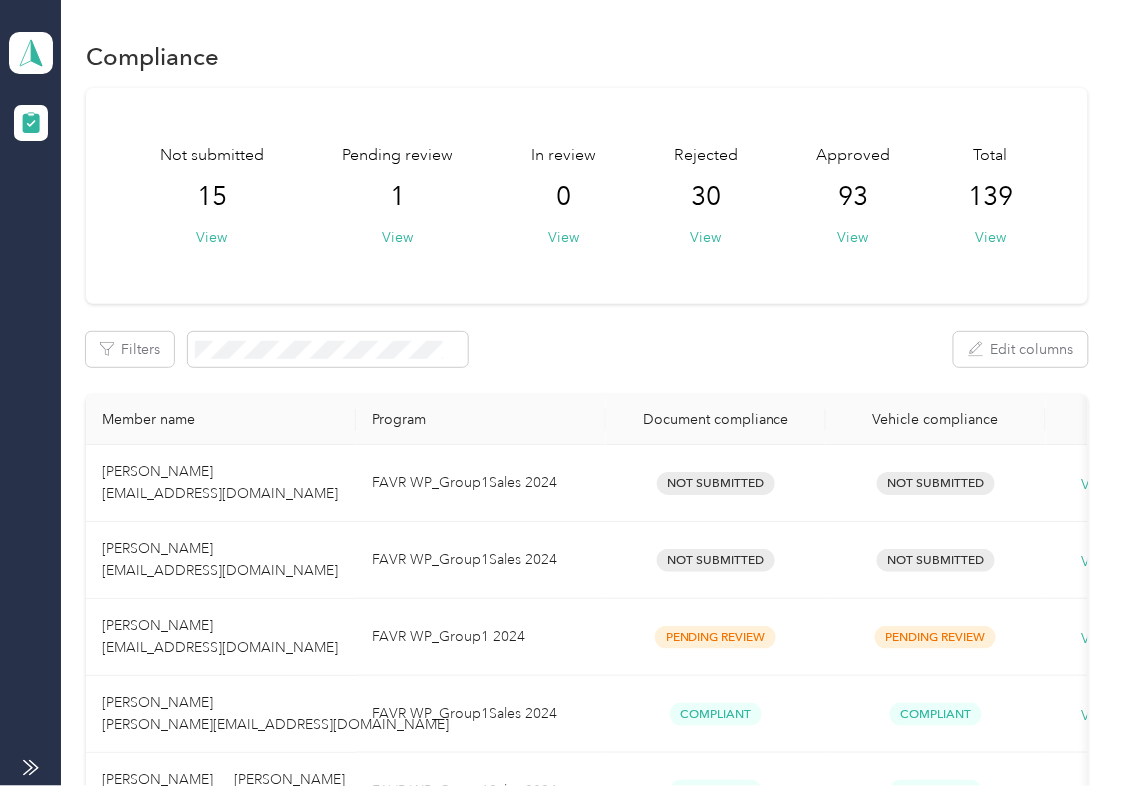 click on "Filters Edit columns" at bounding box center [587, 349] 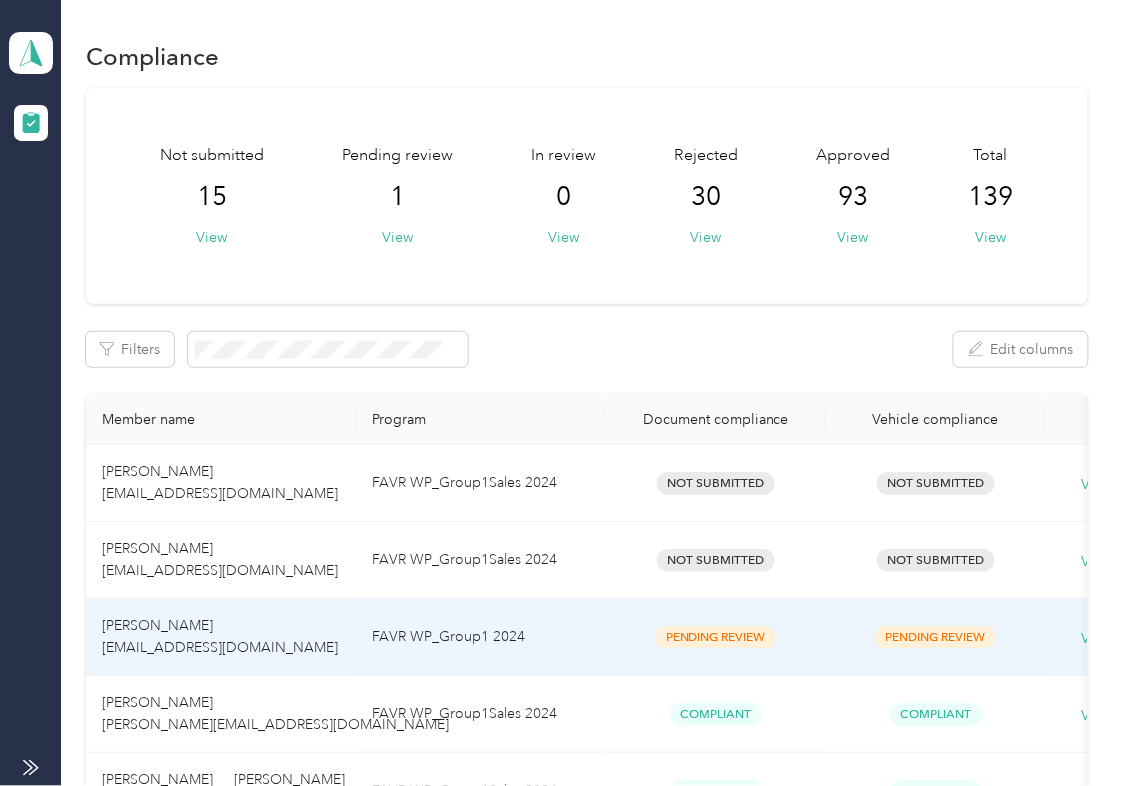 click on "[PERSON_NAME]
[EMAIL_ADDRESS][DOMAIN_NAME]" at bounding box center (221, 637) 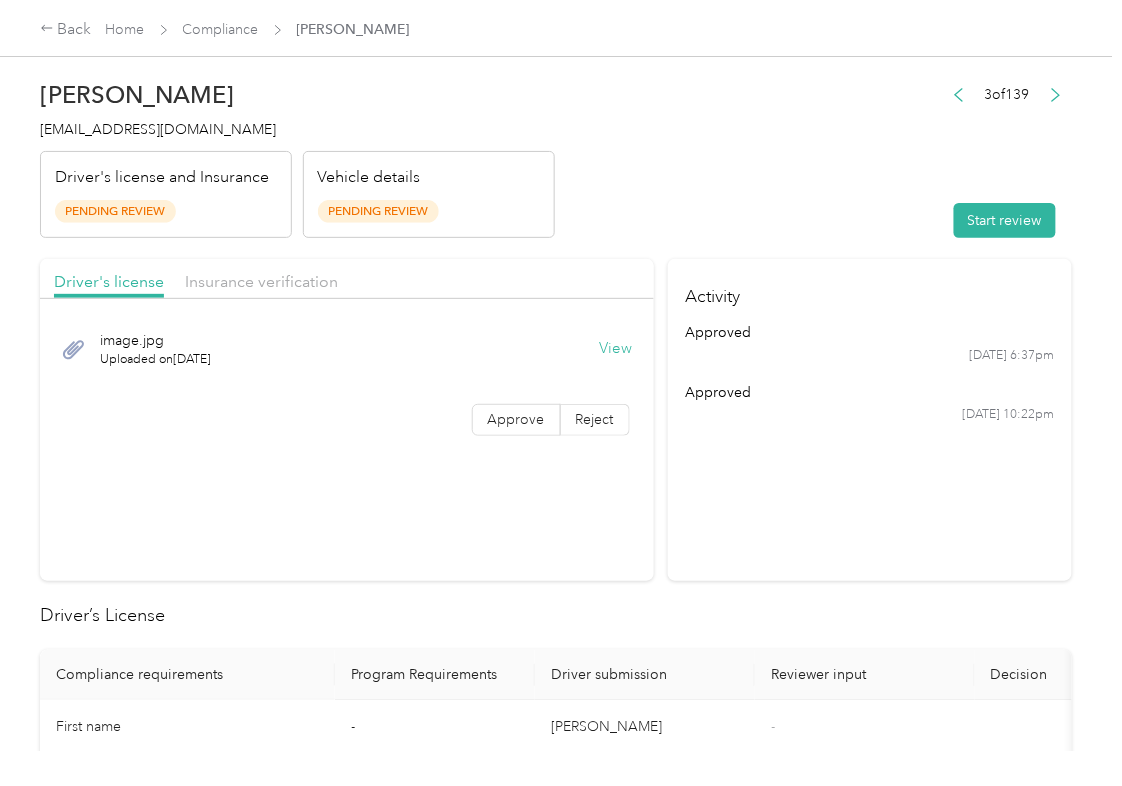 drag, startPoint x: 682, startPoint y: 517, endPoint x: 628, endPoint y: 388, distance: 139.84634 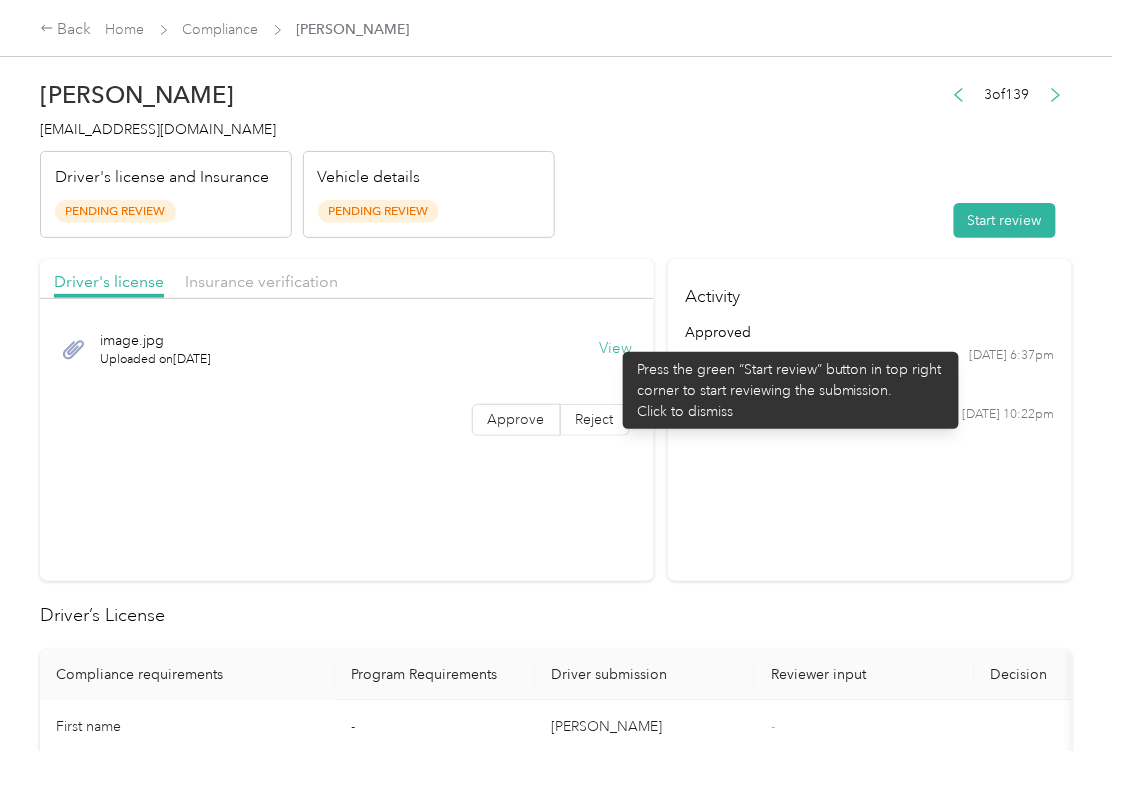 click on "View" at bounding box center [616, 349] 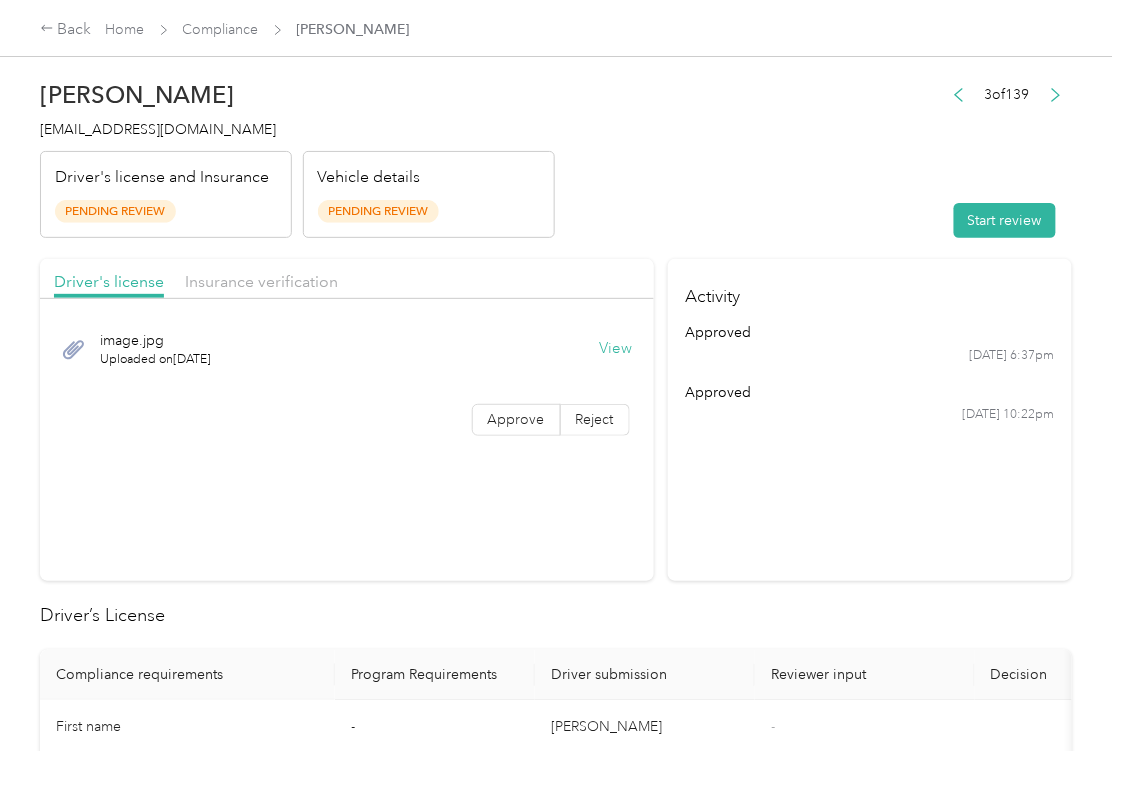 drag, startPoint x: 601, startPoint y: 264, endPoint x: 506, endPoint y: 262, distance: 95.02105 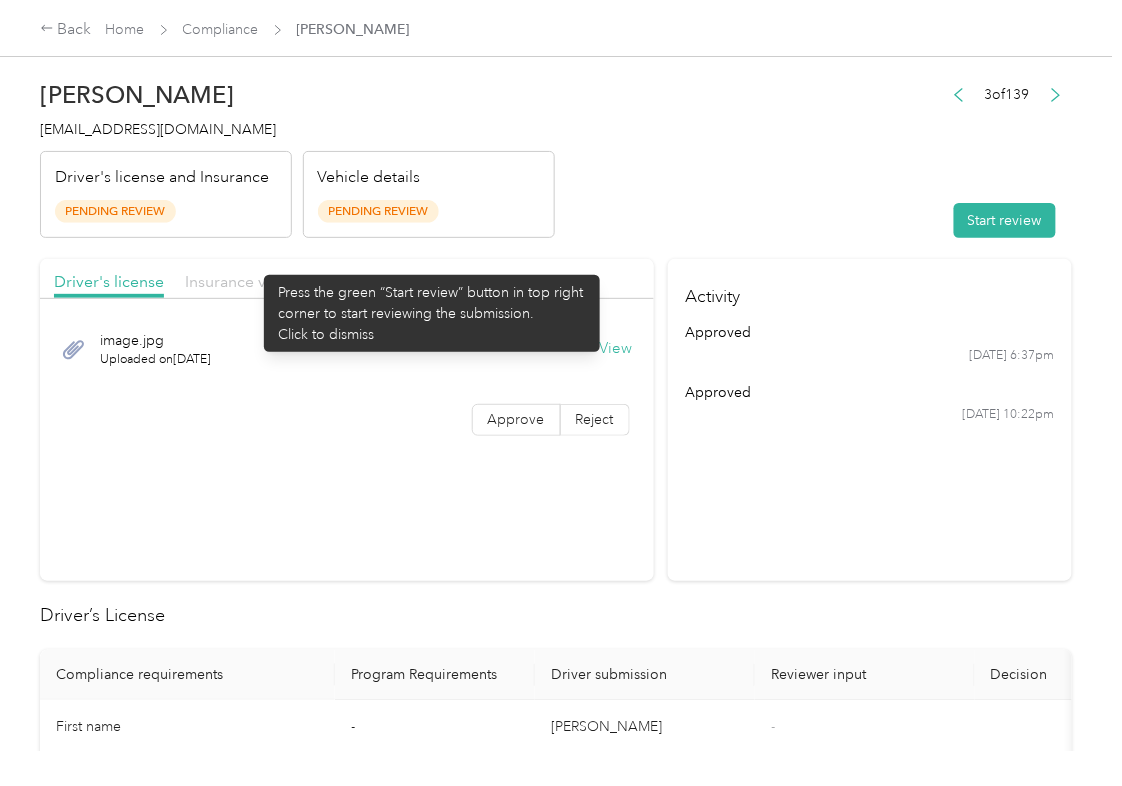 click on "Driver's license Insurance verification" at bounding box center [347, 279] 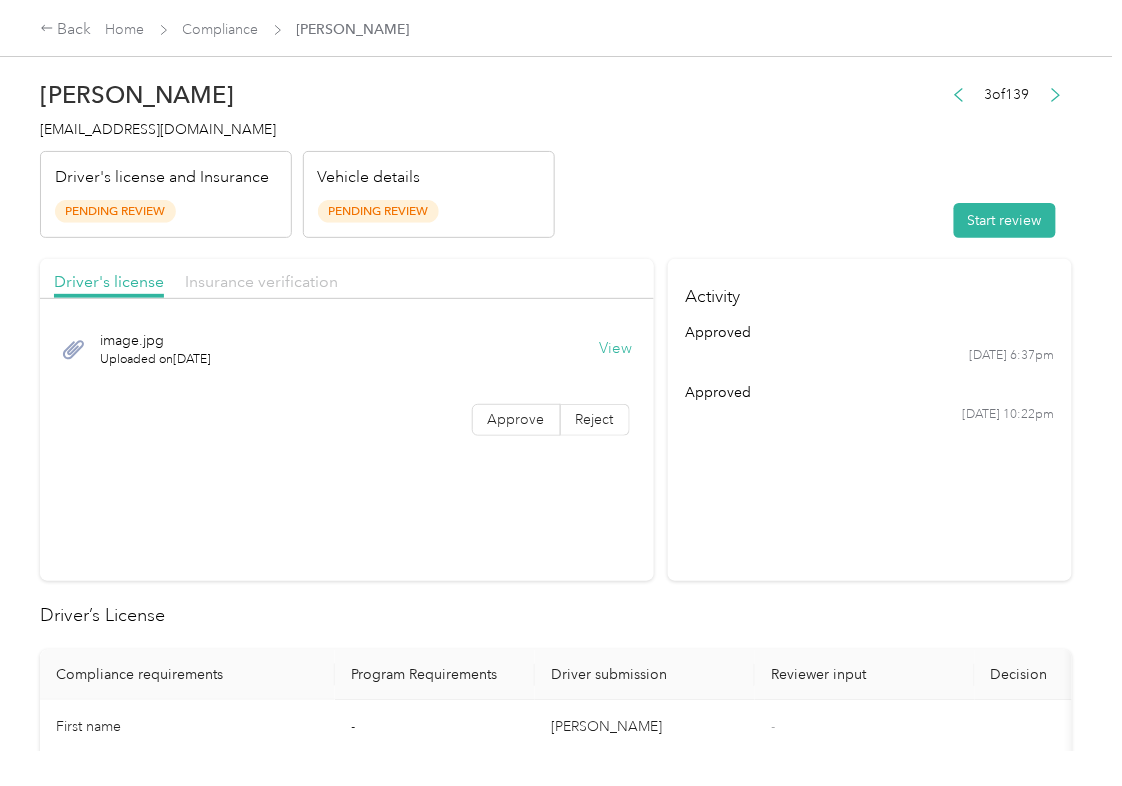 click on "Insurance verification" at bounding box center [261, 281] 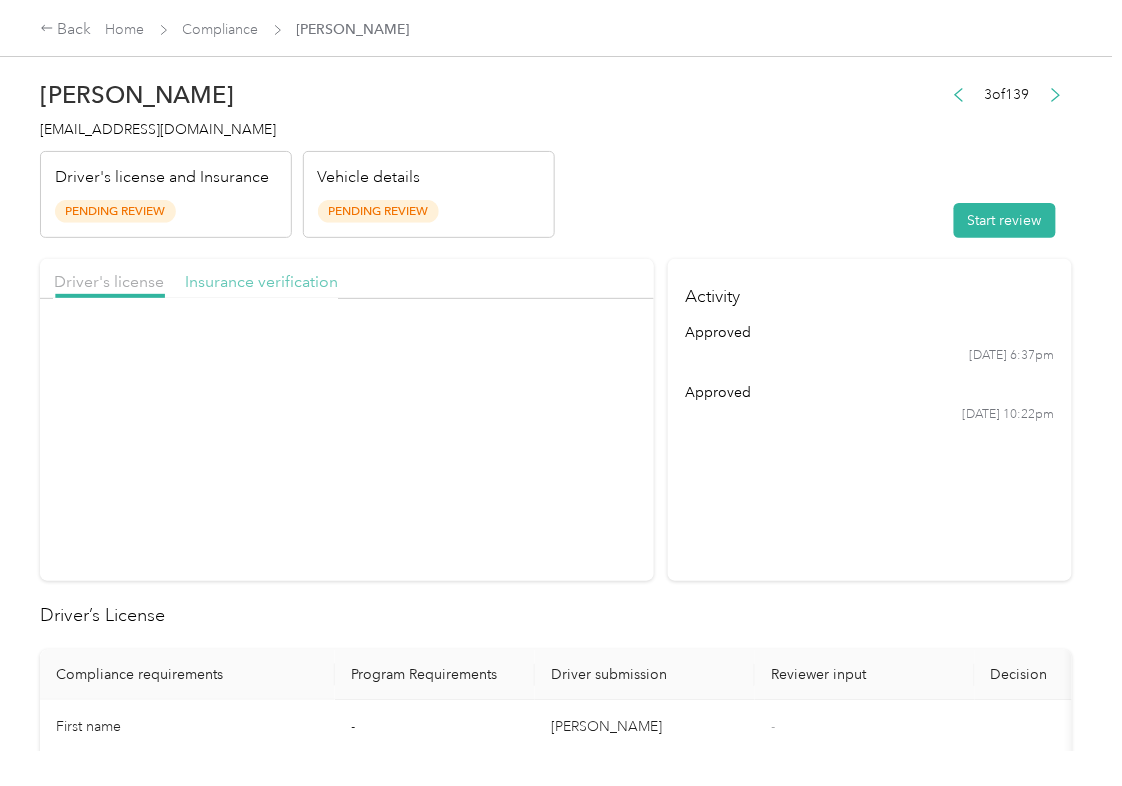 click on "Insurance verification" at bounding box center [261, 281] 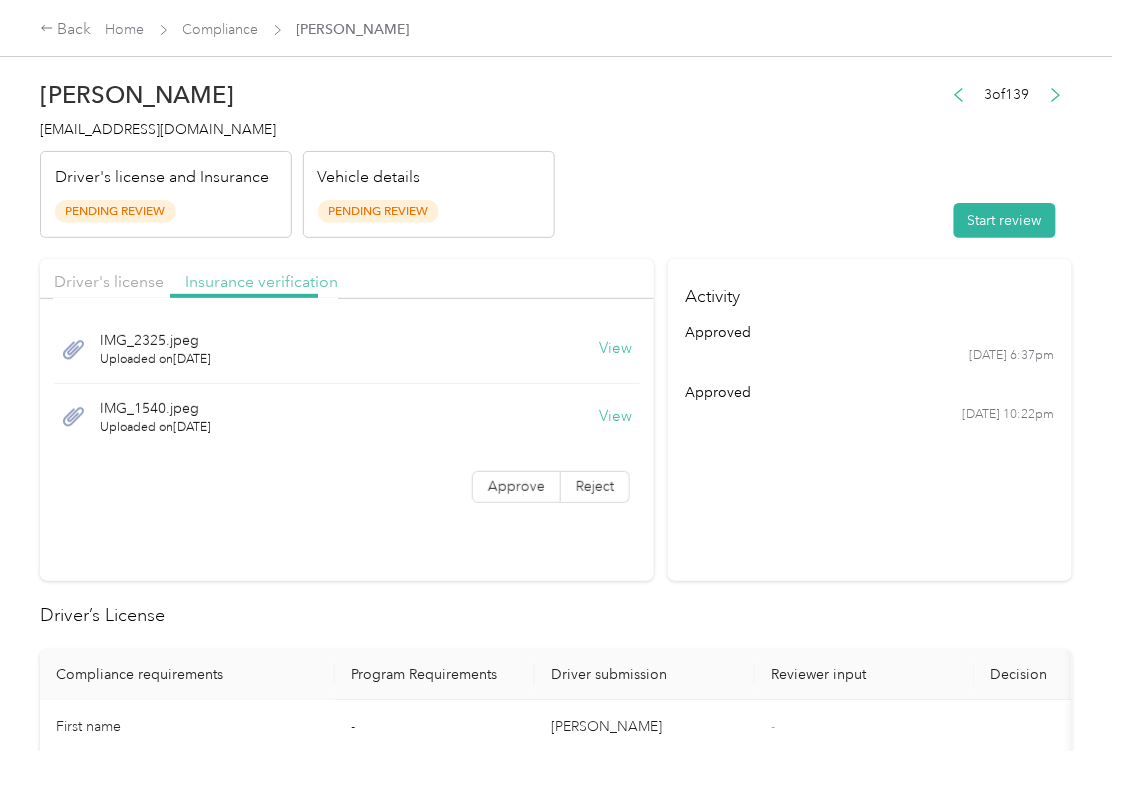 click on "Insurance verification" at bounding box center (261, 281) 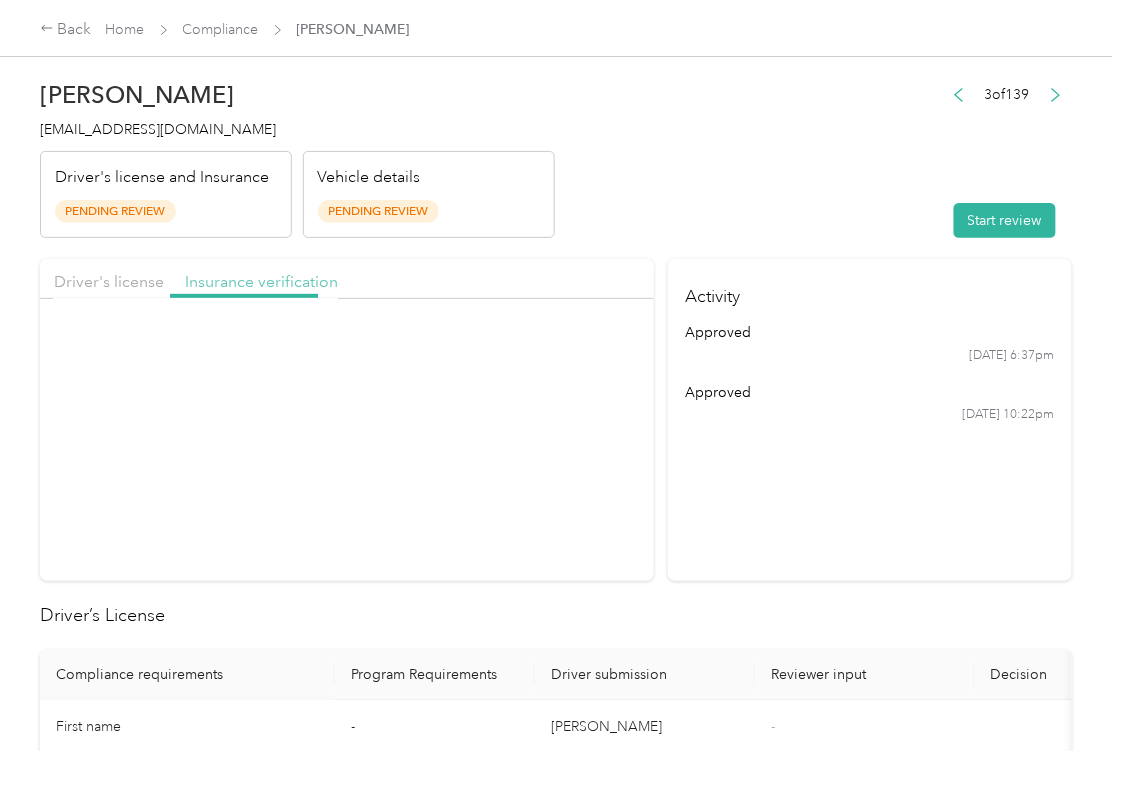 click on "Insurance verification" at bounding box center (261, 281) 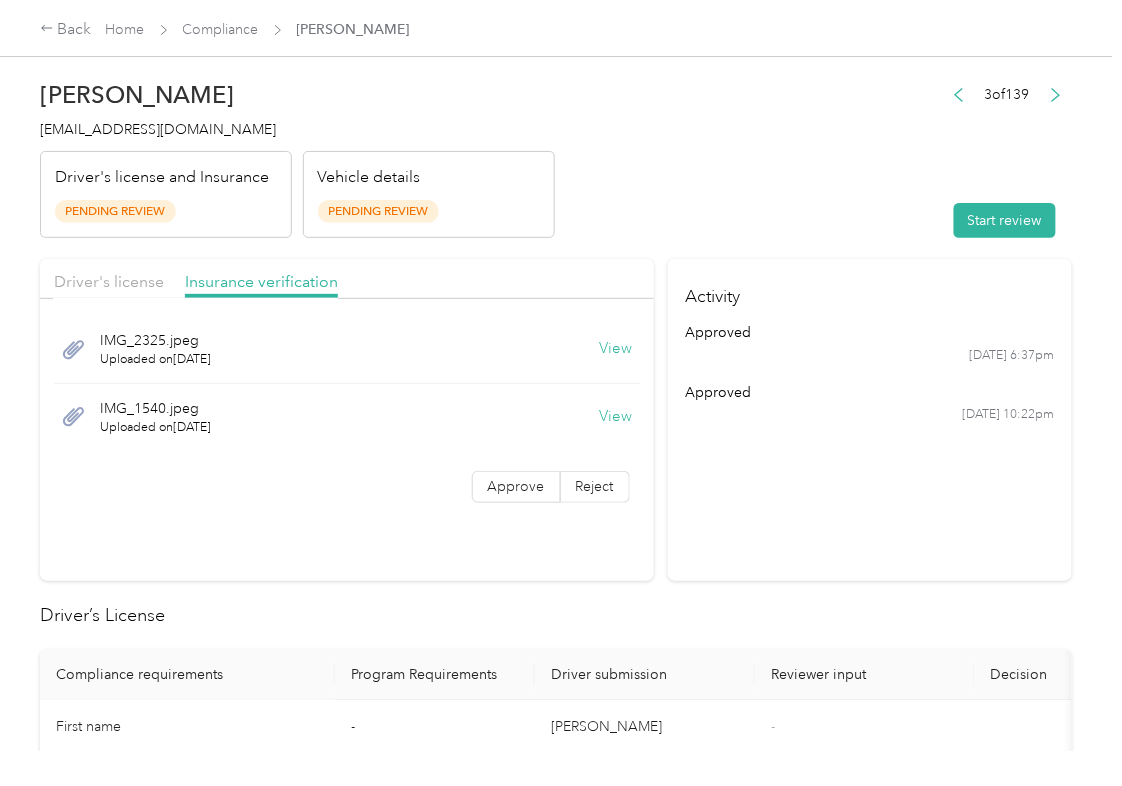 click on "View" at bounding box center (616, 349) 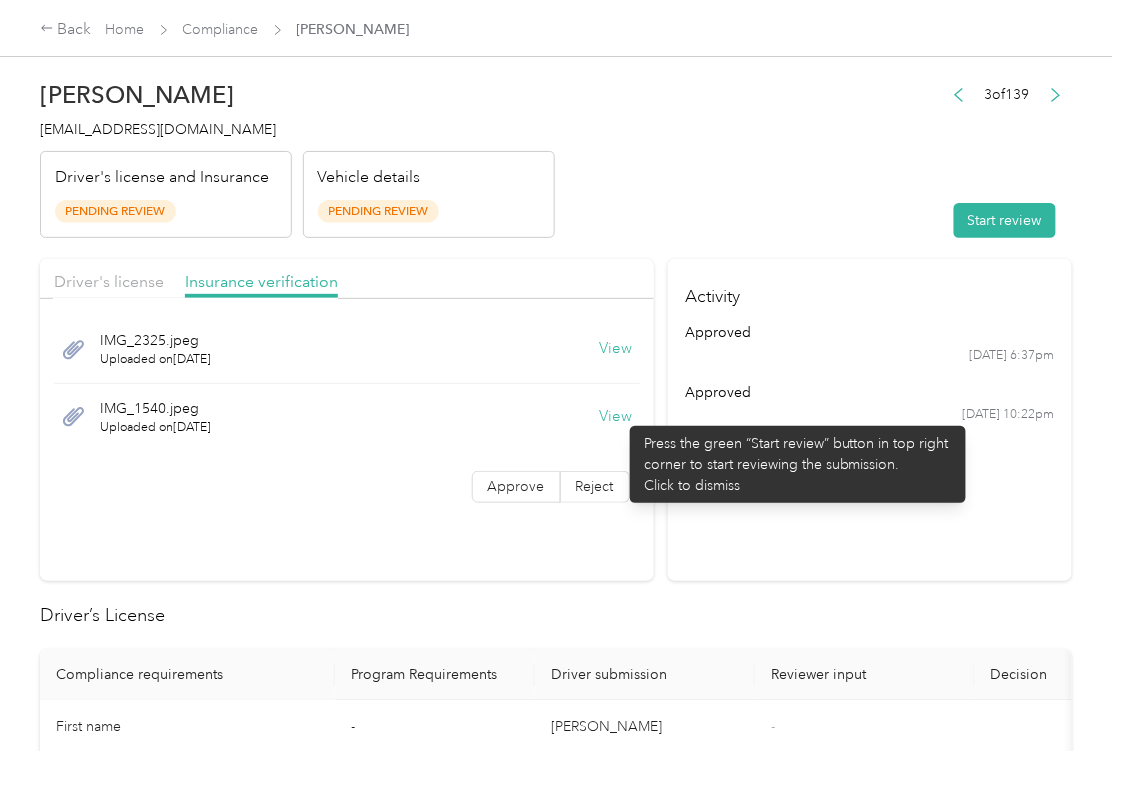 click on "View" at bounding box center [616, 417] 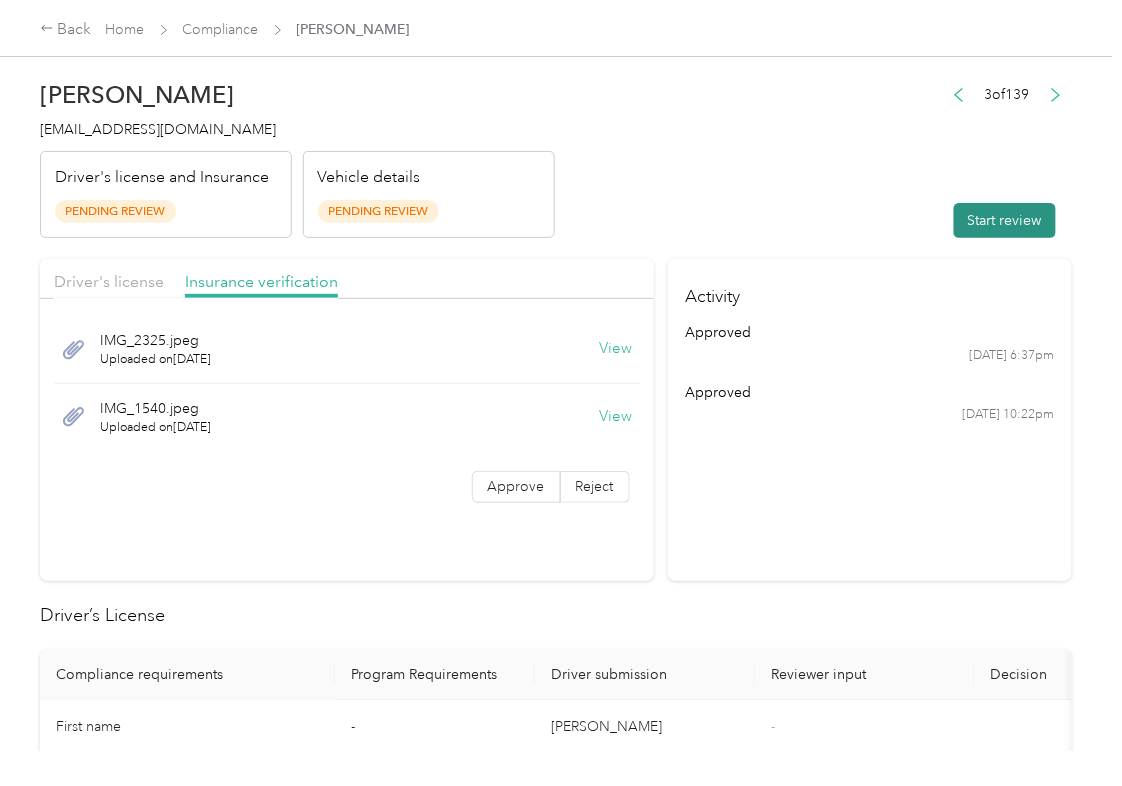click on "Start review" at bounding box center [1005, 220] 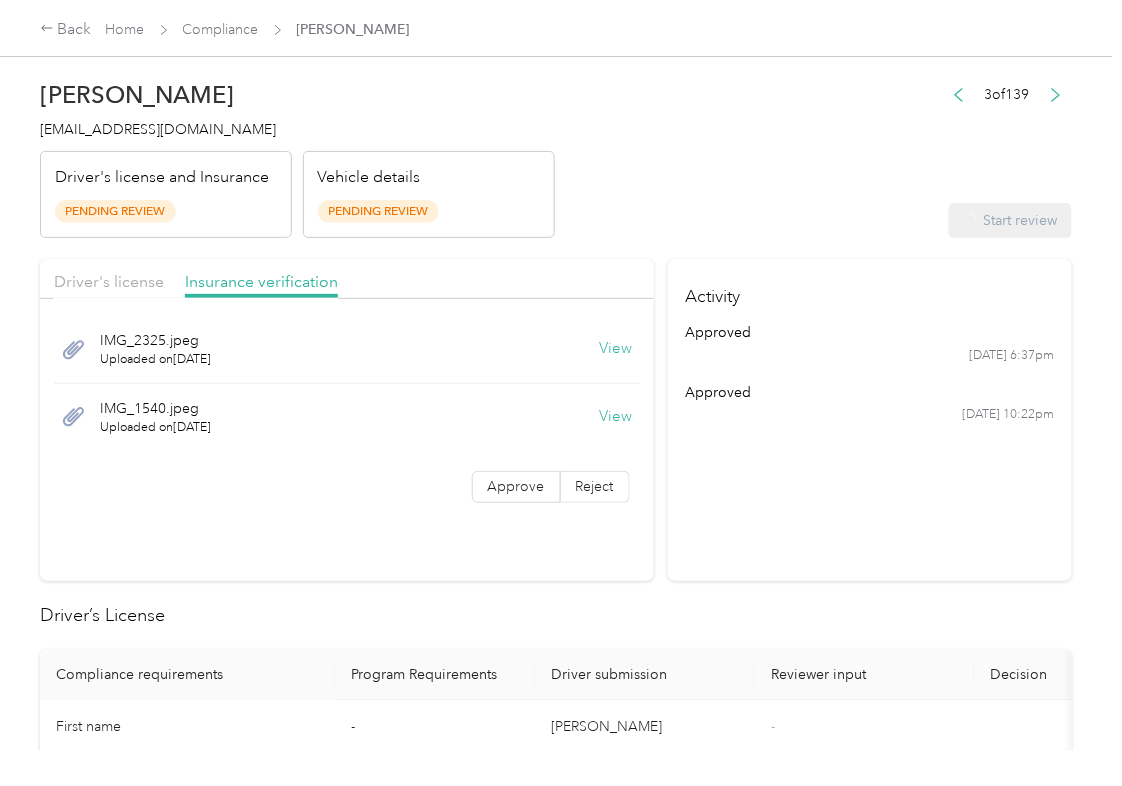 click on "Driver's license Insurance verification" at bounding box center [347, 279] 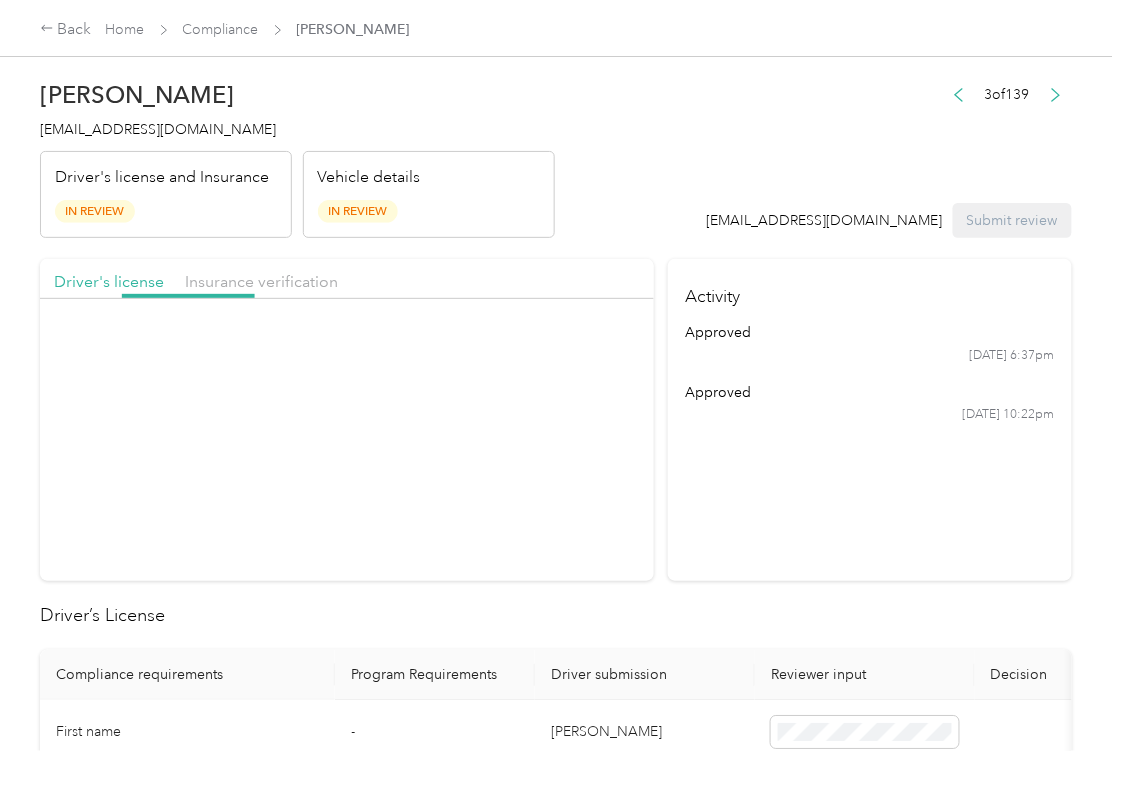 click on "Driver's license" at bounding box center [109, 282] 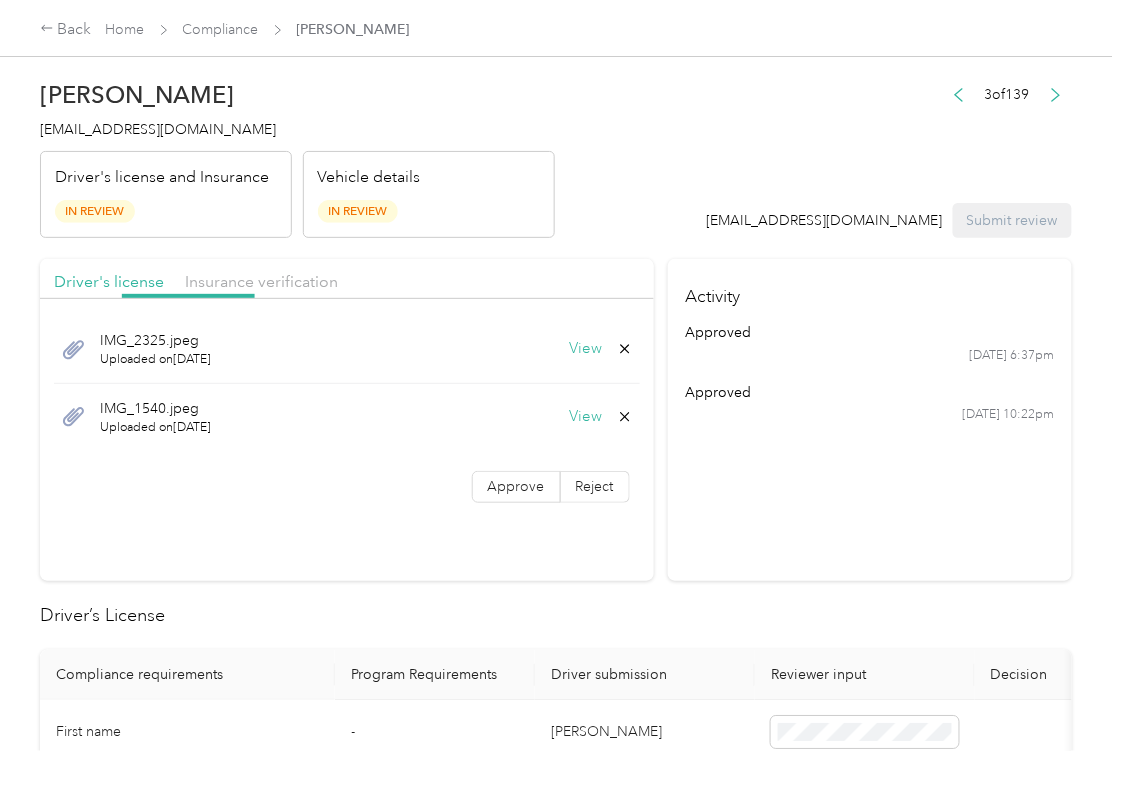 click on "Driver's license" at bounding box center [109, 282] 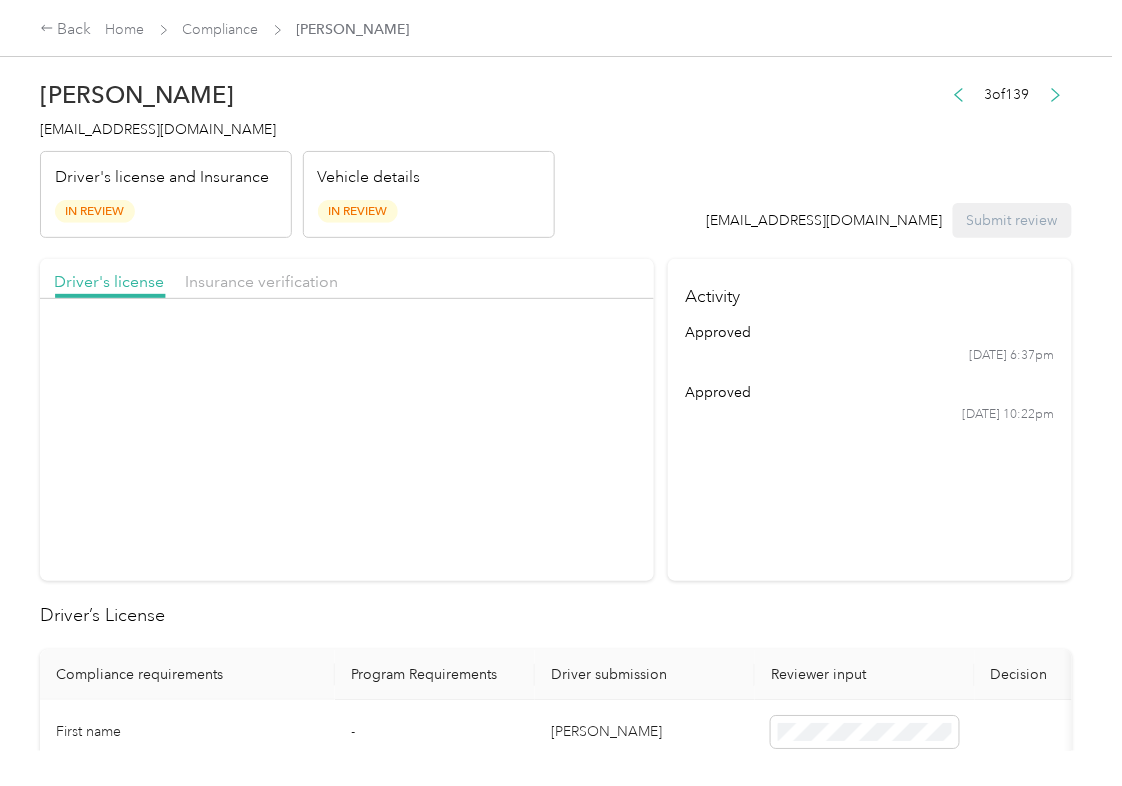 click on "Driver's license" at bounding box center (109, 282) 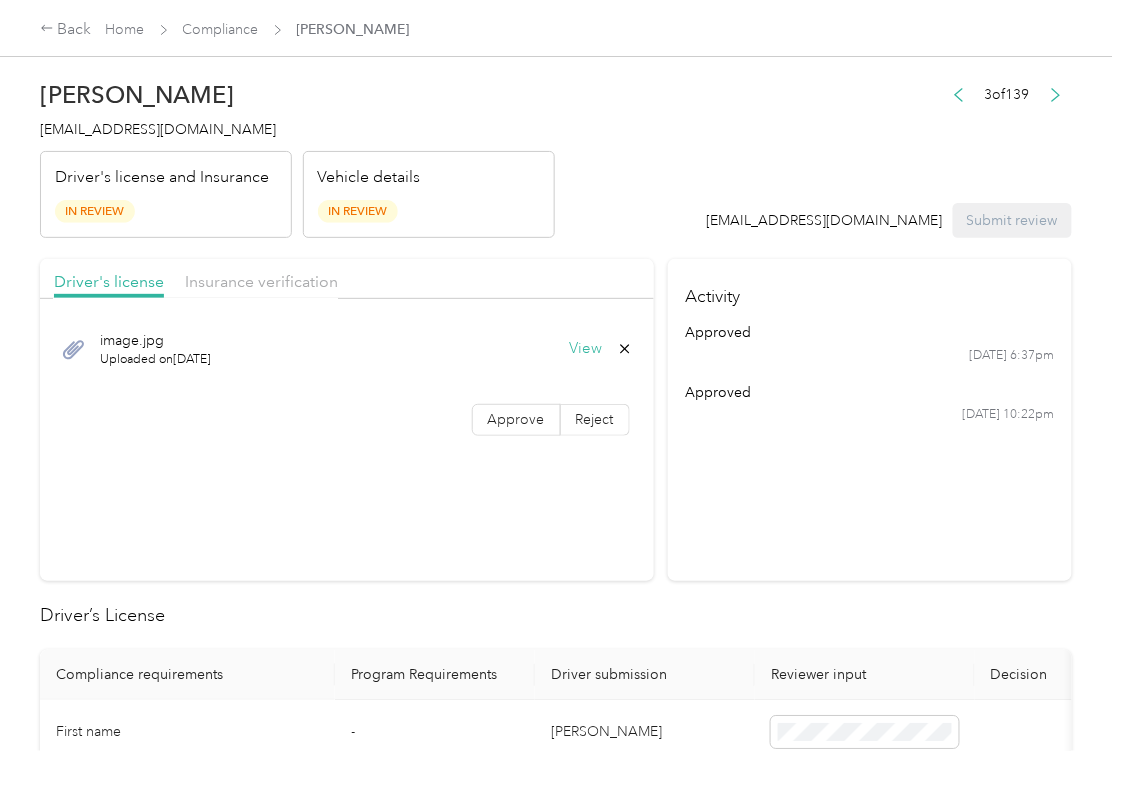 click on "image.jpg Uploaded on  [DATE] View Approve Reject" at bounding box center (347, 379) 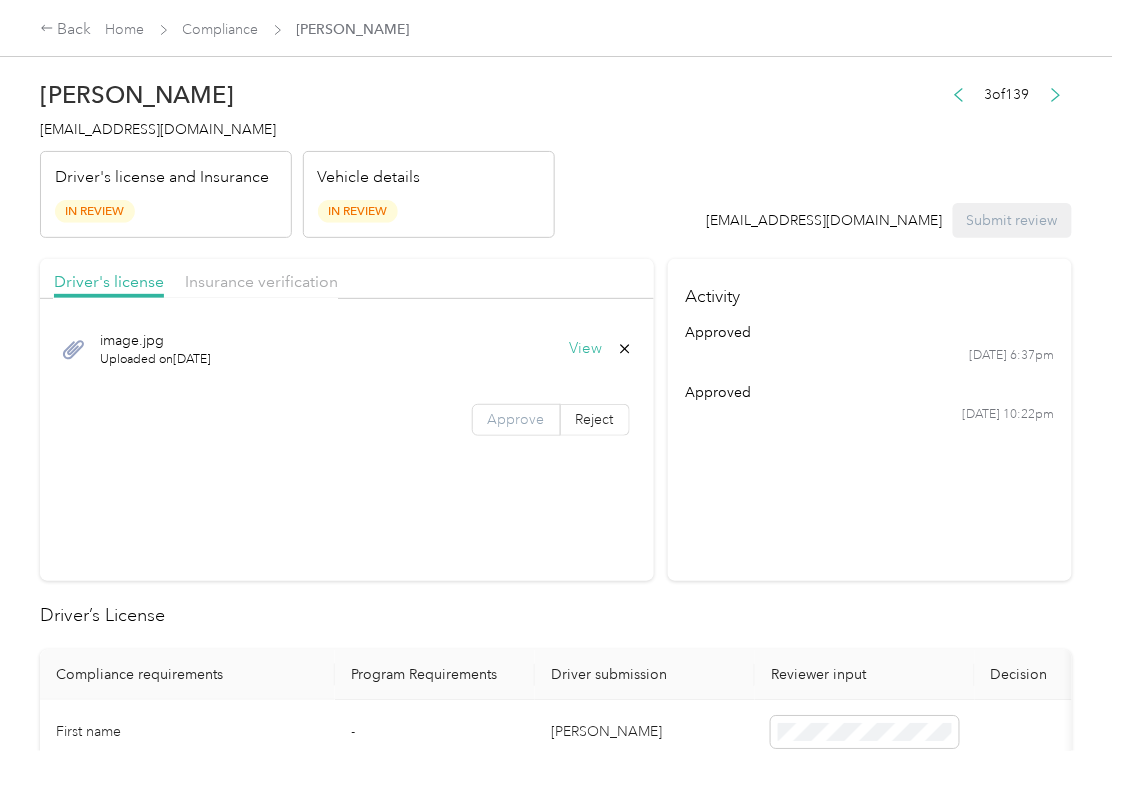 click on "Approve" at bounding box center (516, 419) 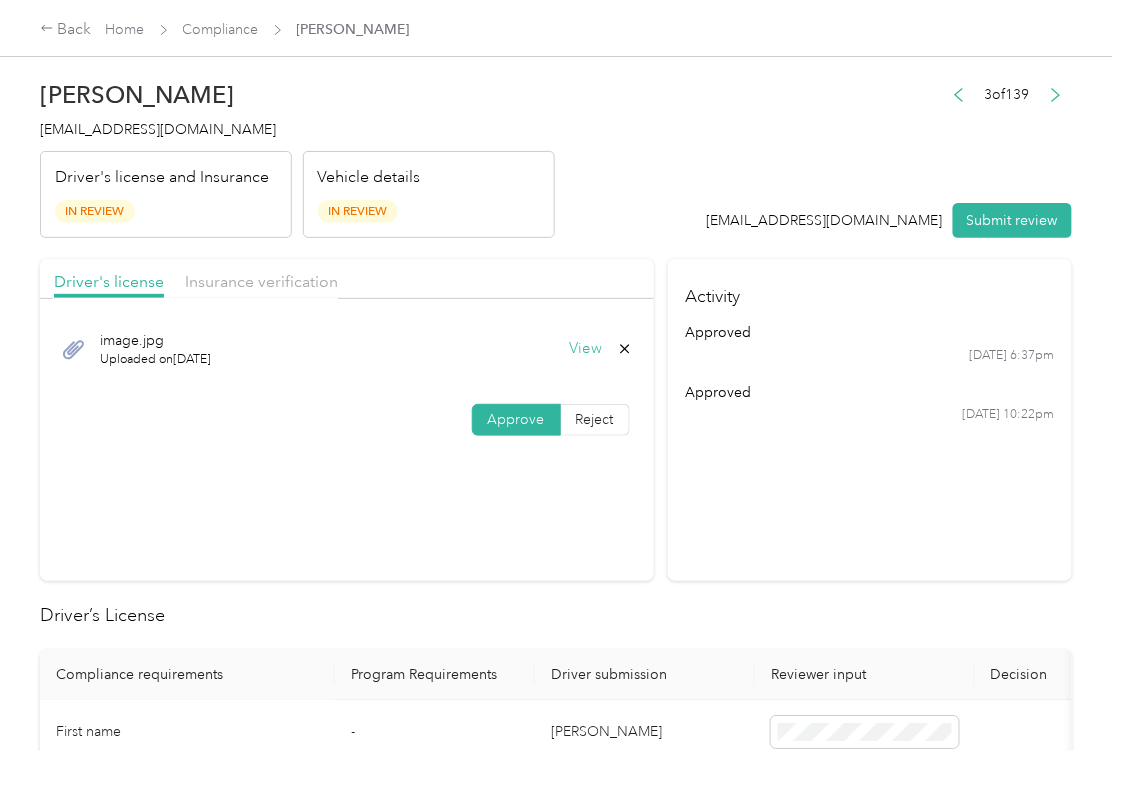 click on "Approve" at bounding box center (516, 419) 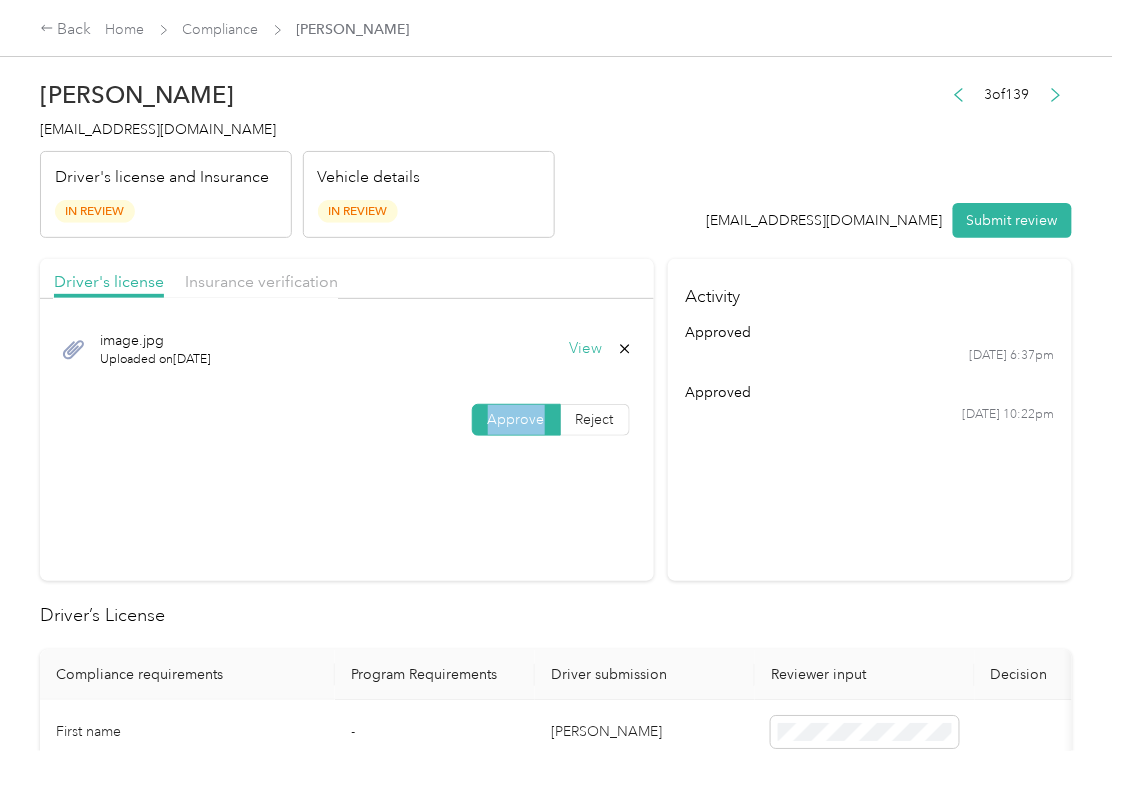 drag, startPoint x: 521, startPoint y: 414, endPoint x: 350, endPoint y: 350, distance: 182.58423 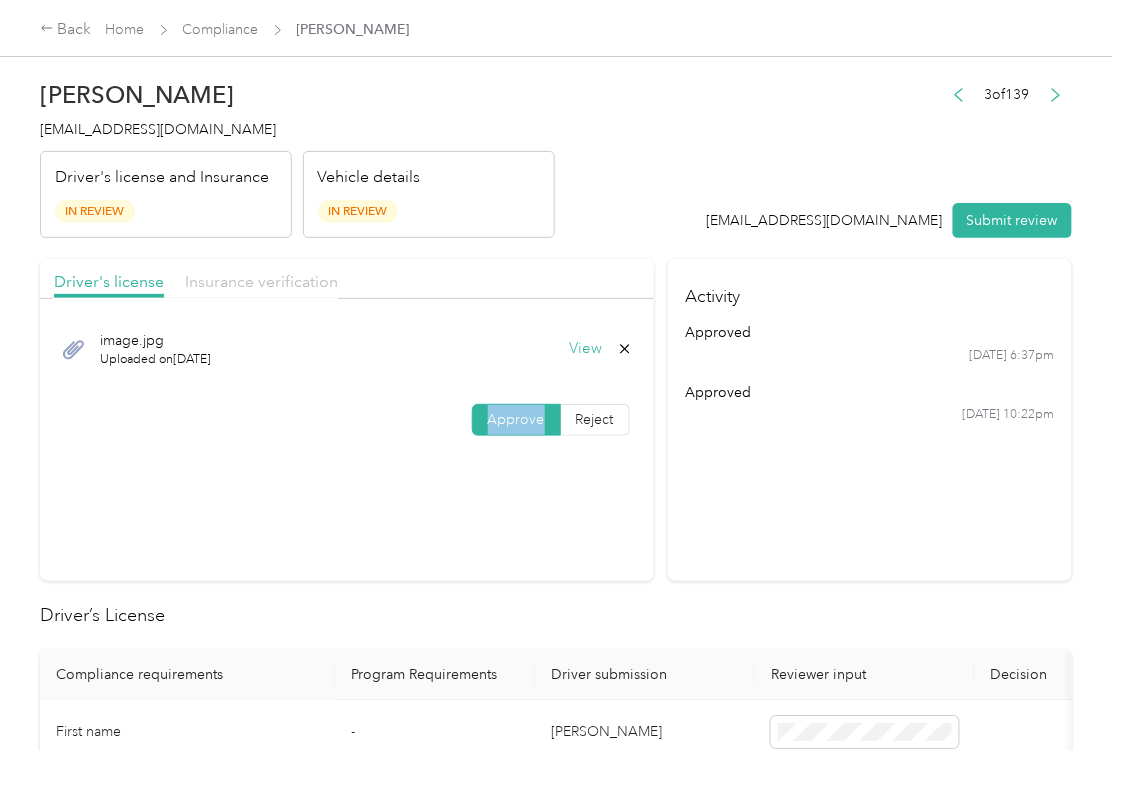 click on "Insurance verification" at bounding box center (261, 281) 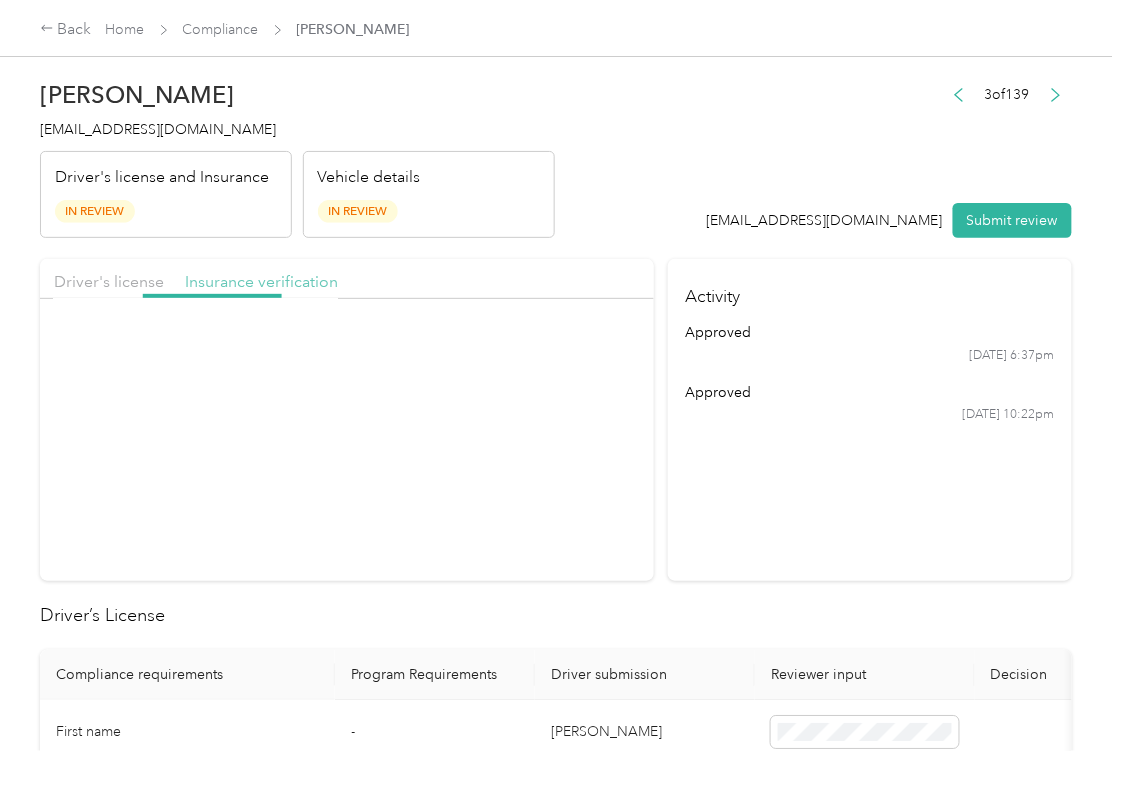 click on "Insurance verification" at bounding box center [261, 281] 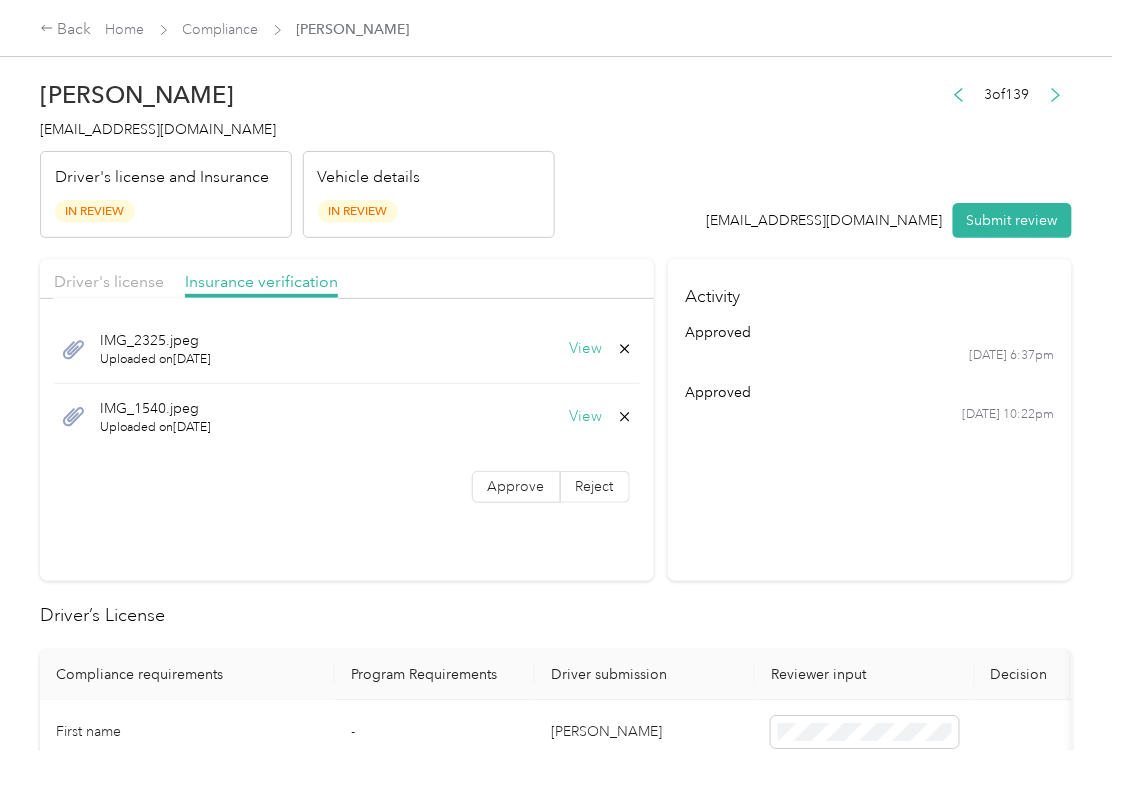 click on "IMG_2325.jpeg Uploaded on  [DATE] View IMG_1540.jpeg Uploaded on  [DATE] View Approve Reject" at bounding box center [347, 413] 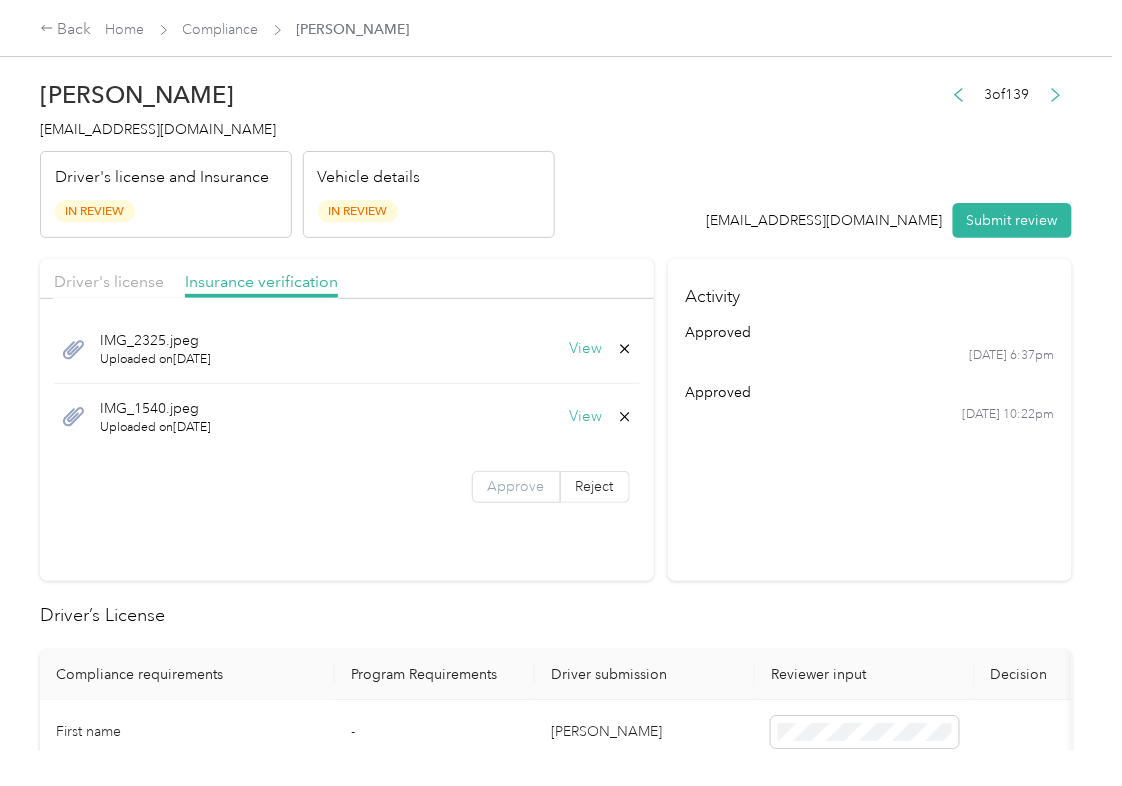 click on "Approve" at bounding box center [516, 486] 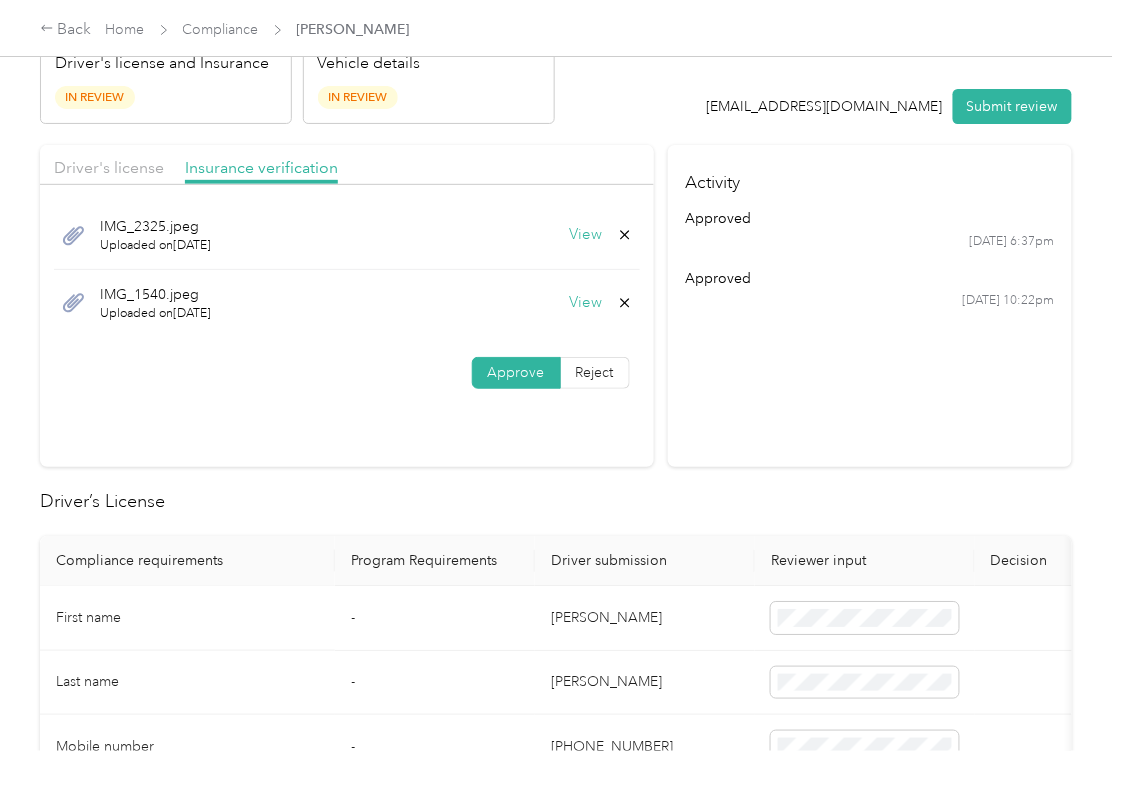 scroll, scrollTop: 266, scrollLeft: 0, axis: vertical 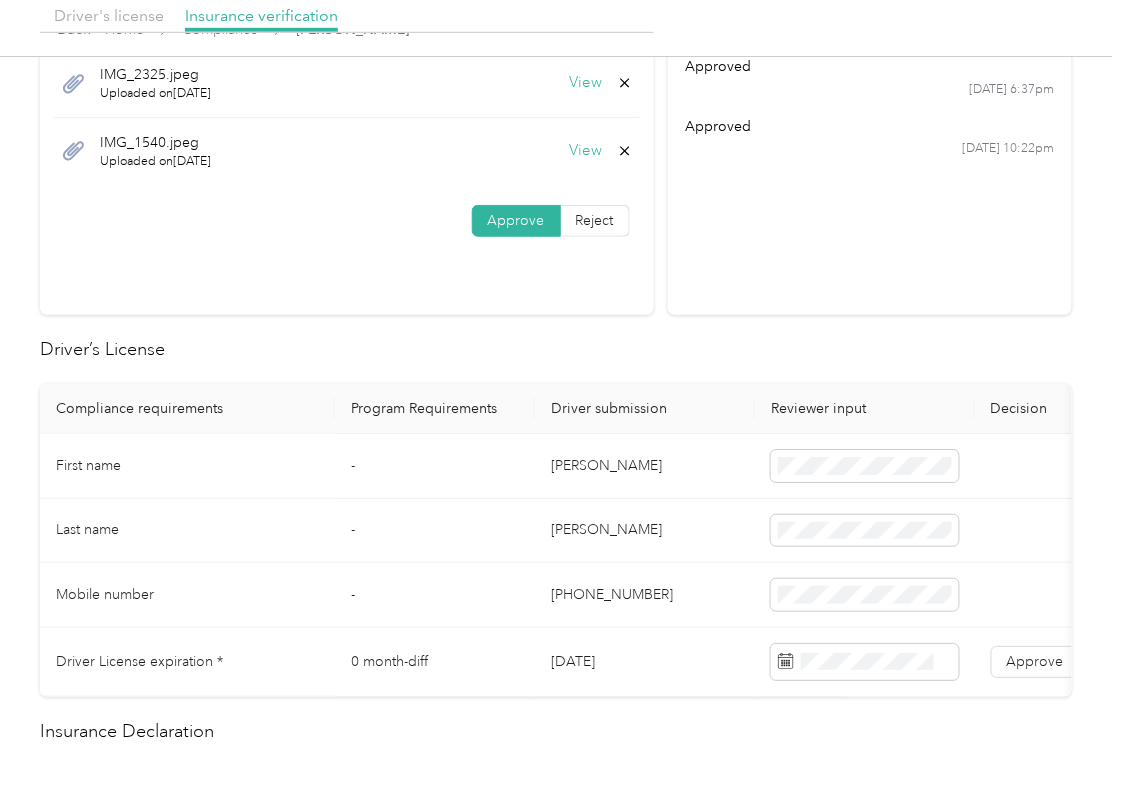 click on "[DATE]" at bounding box center [645, 662] 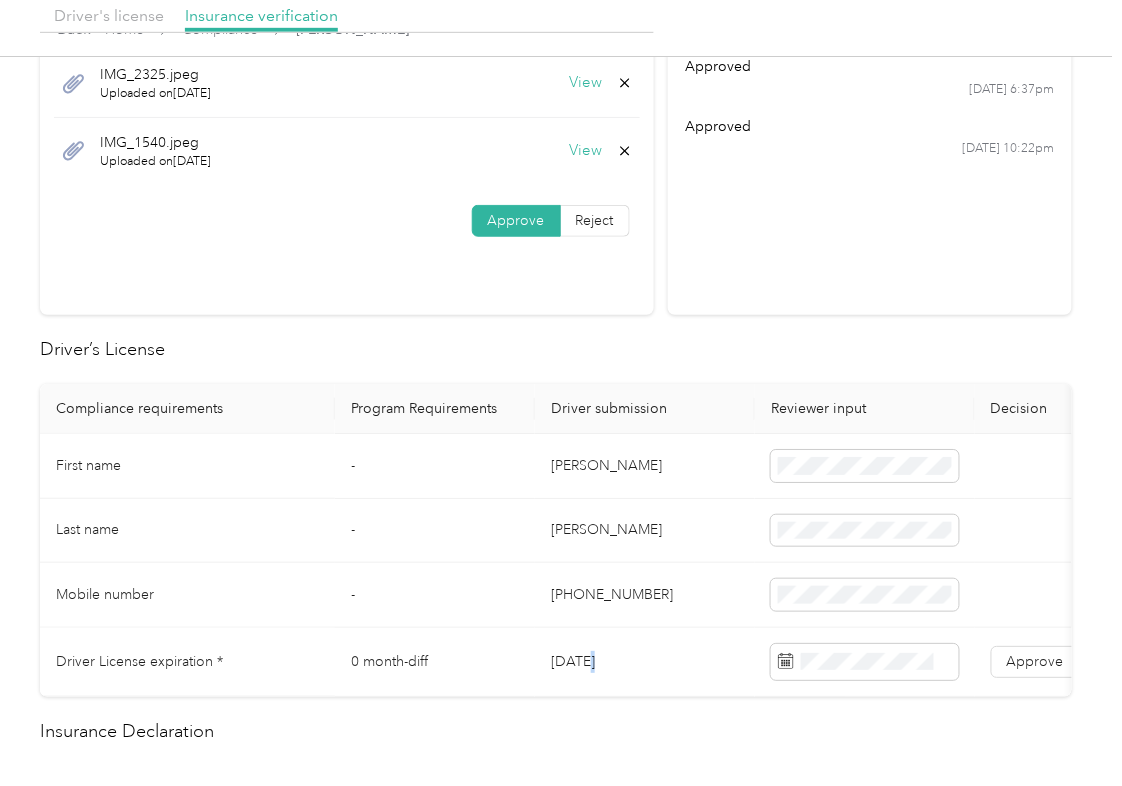 click on "[DATE]" at bounding box center (645, 662) 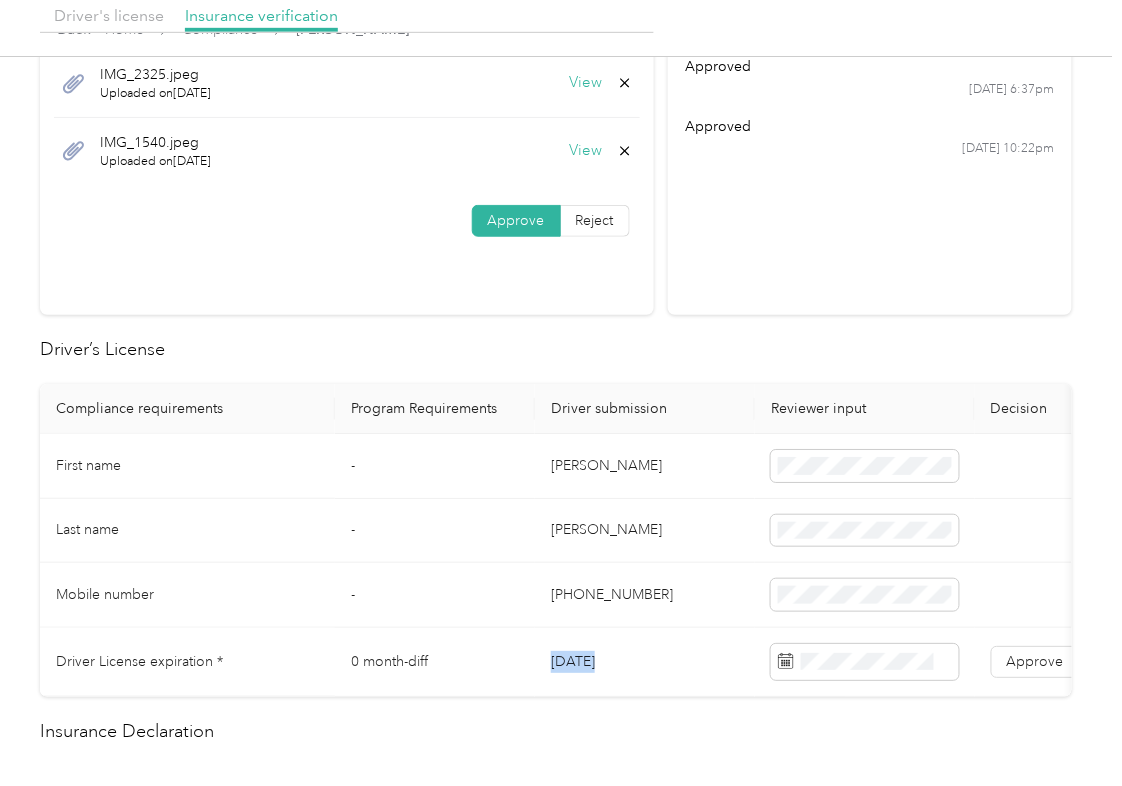 click on "[DATE]" at bounding box center (645, 662) 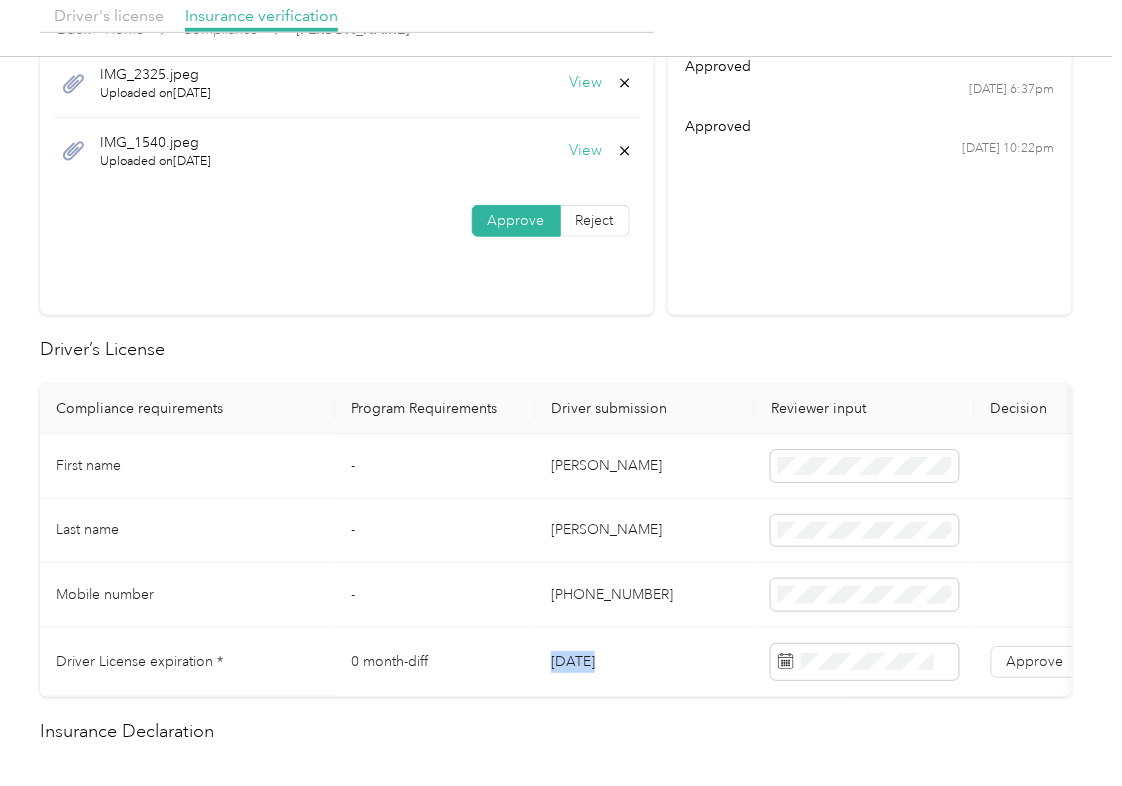 copy on "[DATE]" 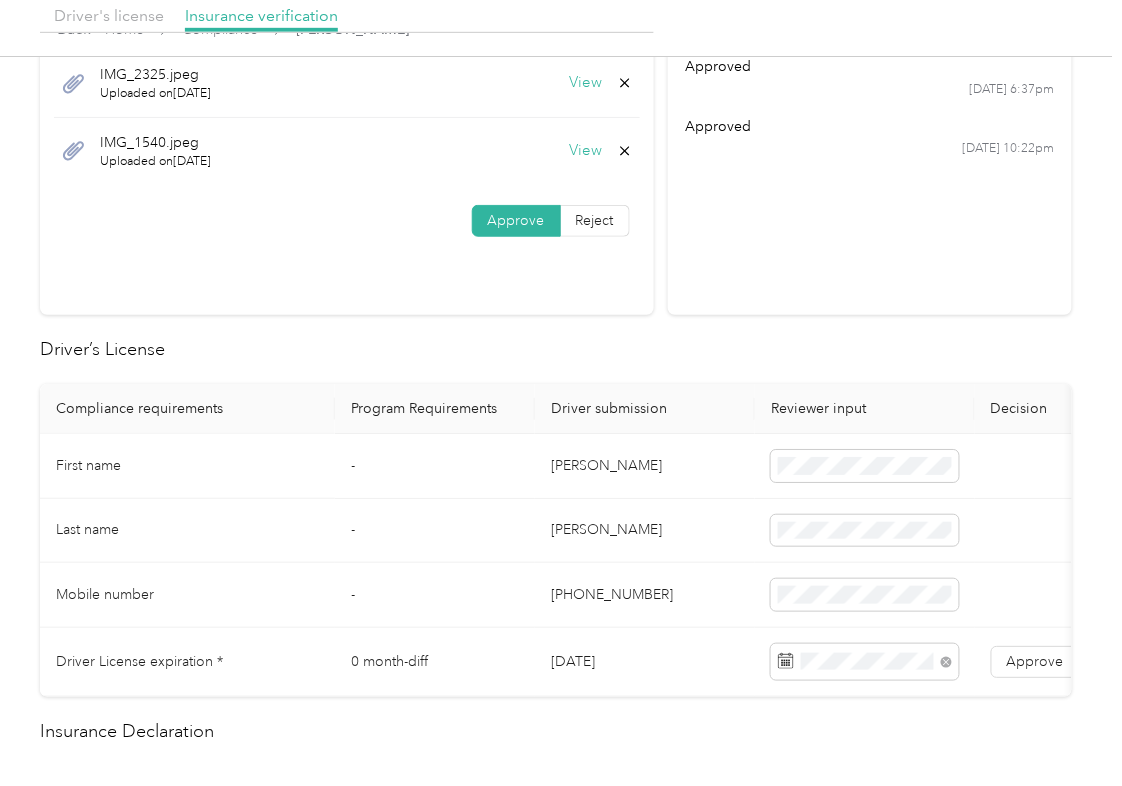 click on "Driver’s License" at bounding box center [556, 349] 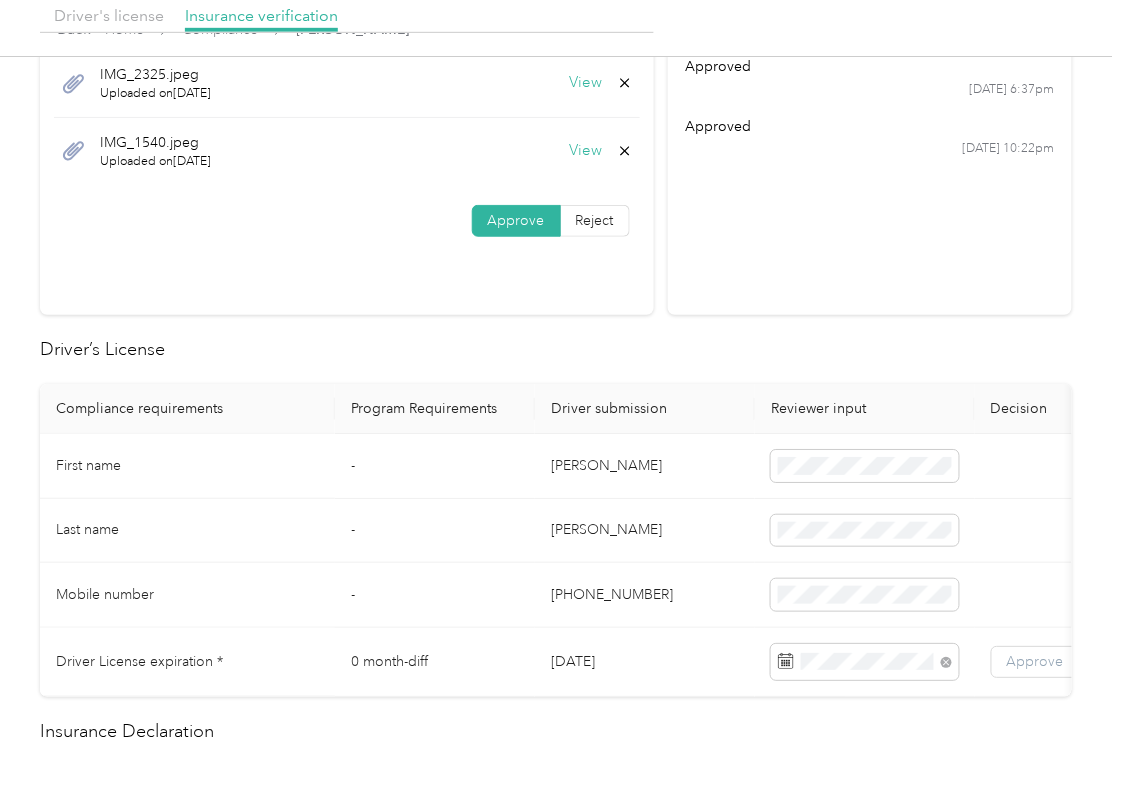 click on "Approve" at bounding box center [1035, 662] 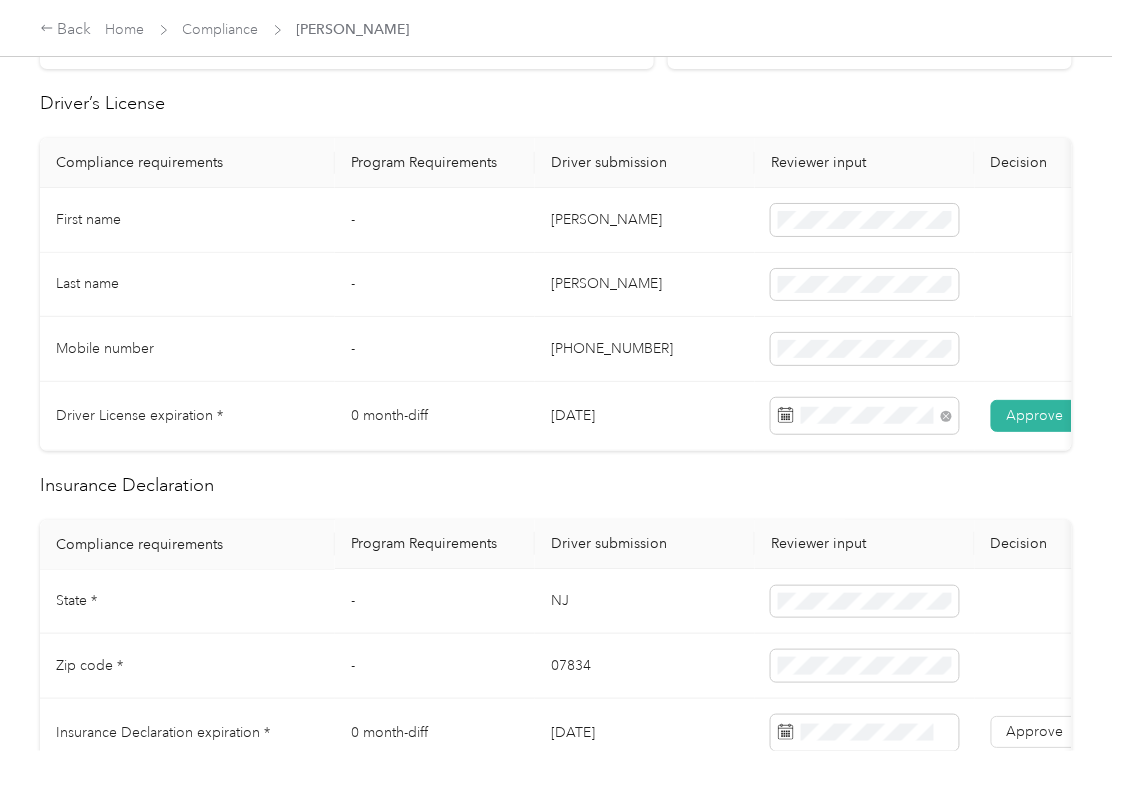 scroll, scrollTop: 533, scrollLeft: 0, axis: vertical 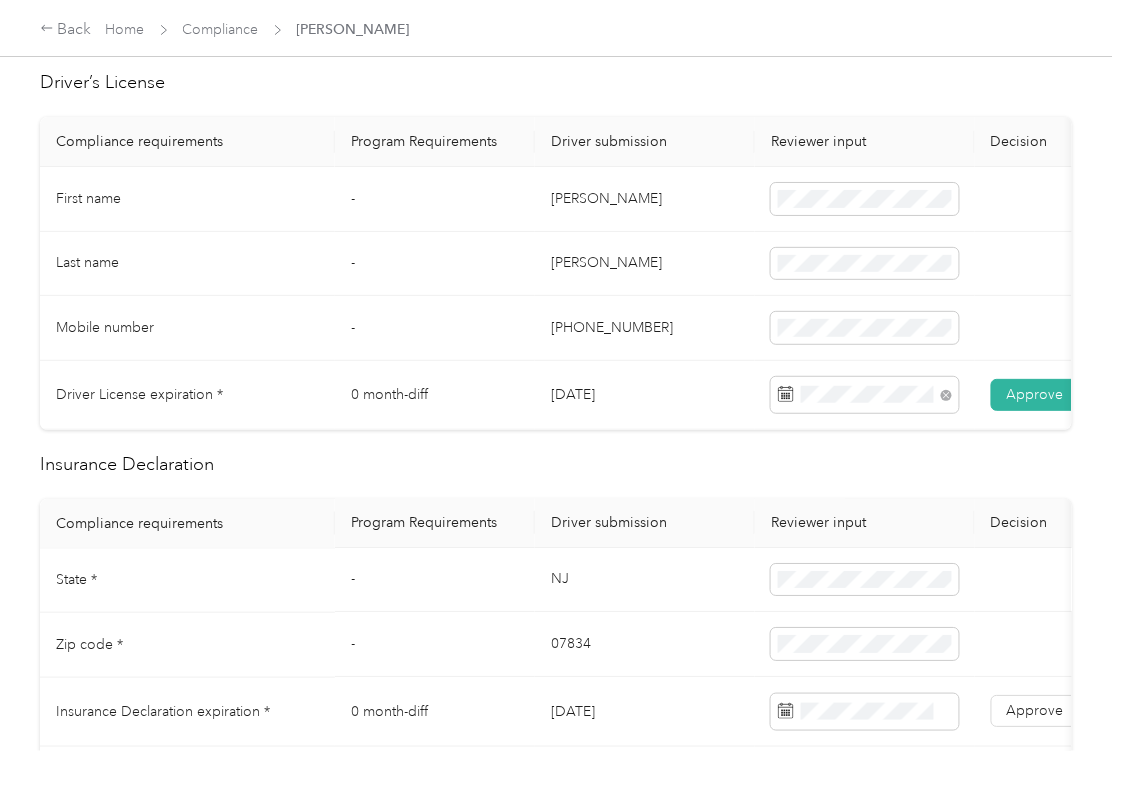 click on "NJ" at bounding box center [645, 581] 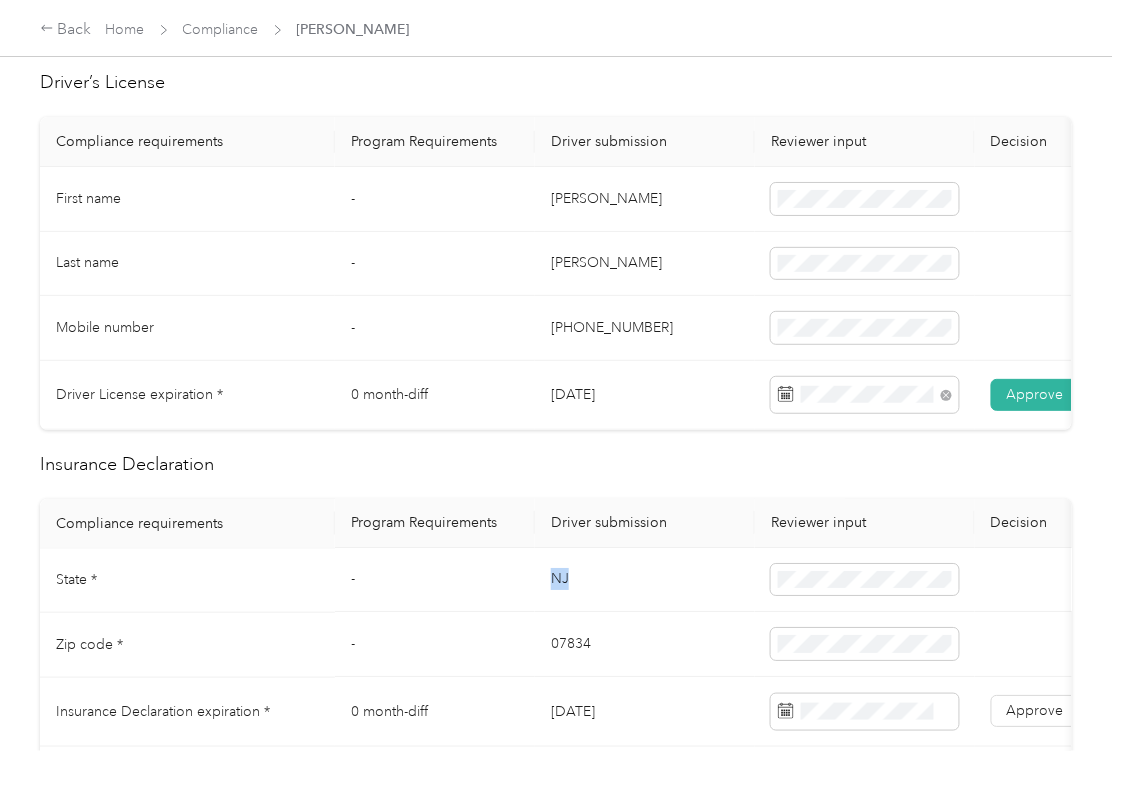 click on "NJ" at bounding box center [645, 581] 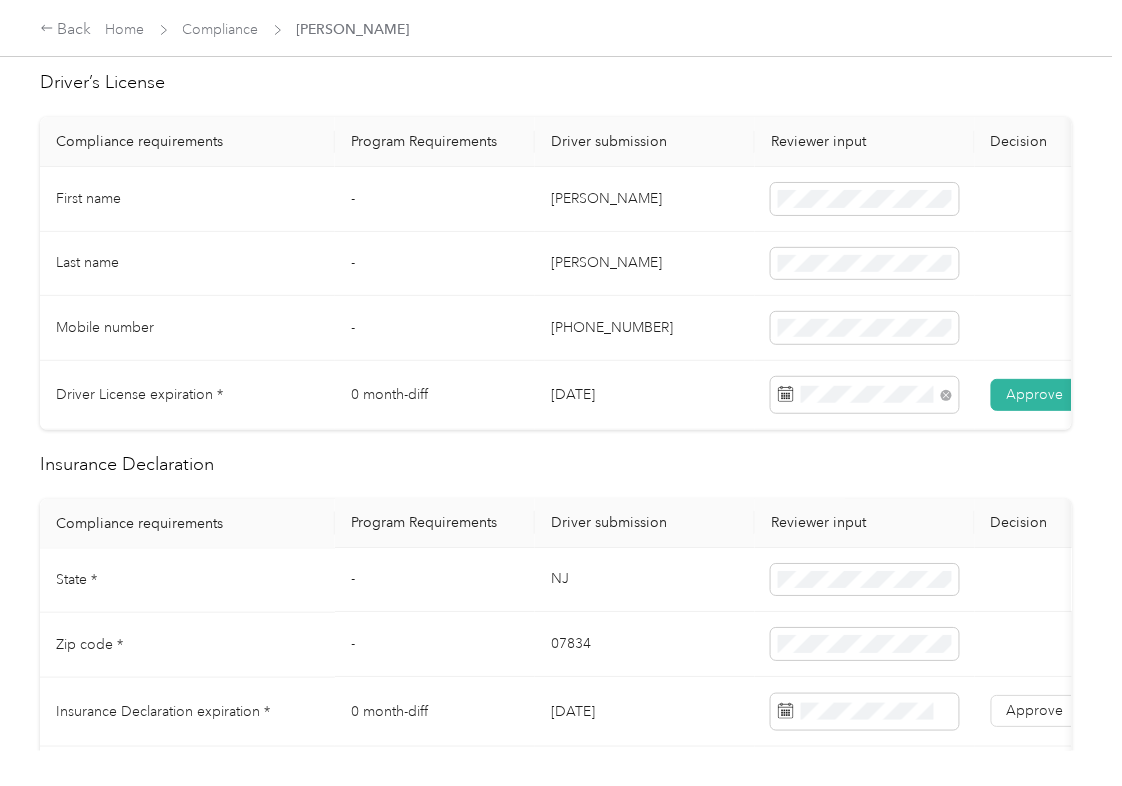 click at bounding box center (865, 581) 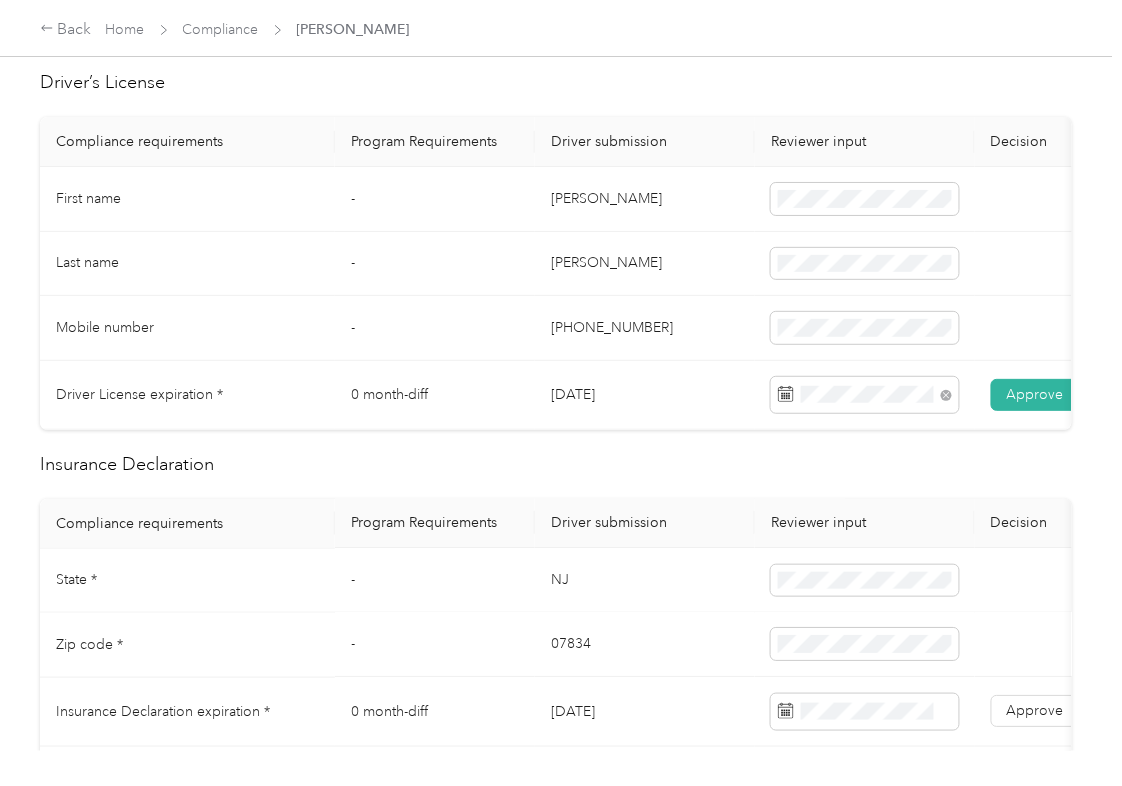 click on "07834" at bounding box center (645, 645) 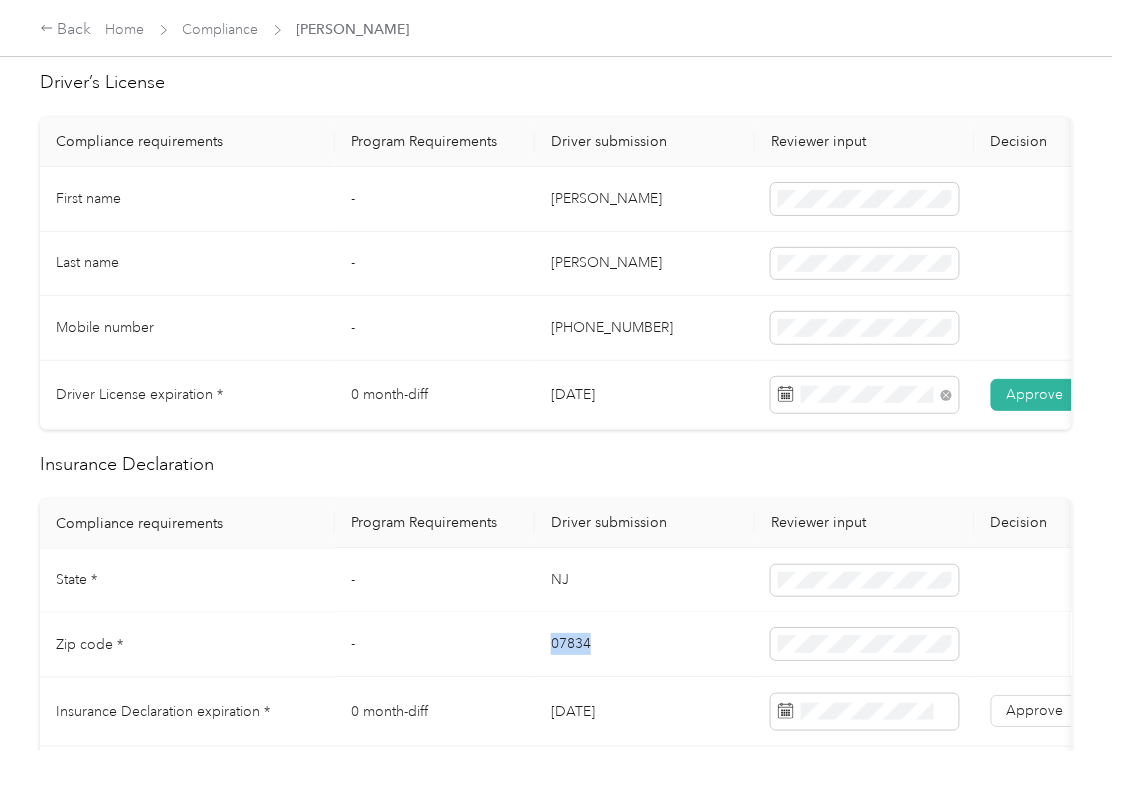 click on "07834" at bounding box center (645, 645) 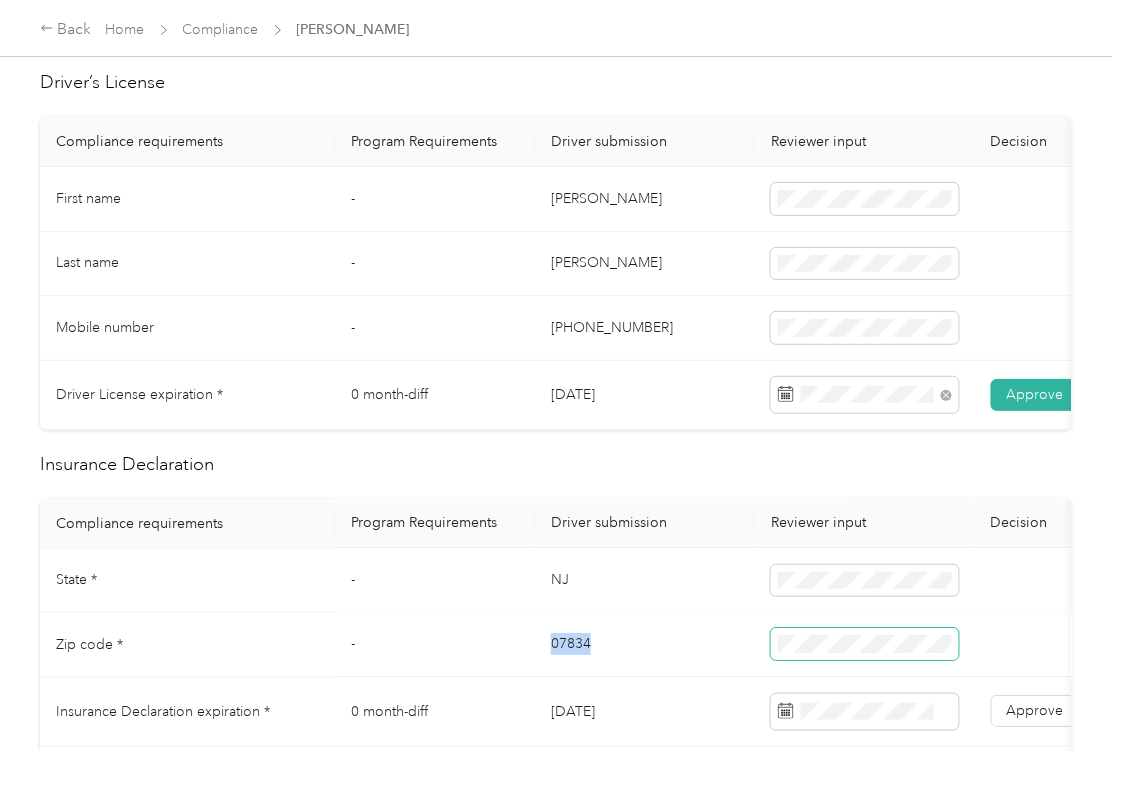 copy on "07834" 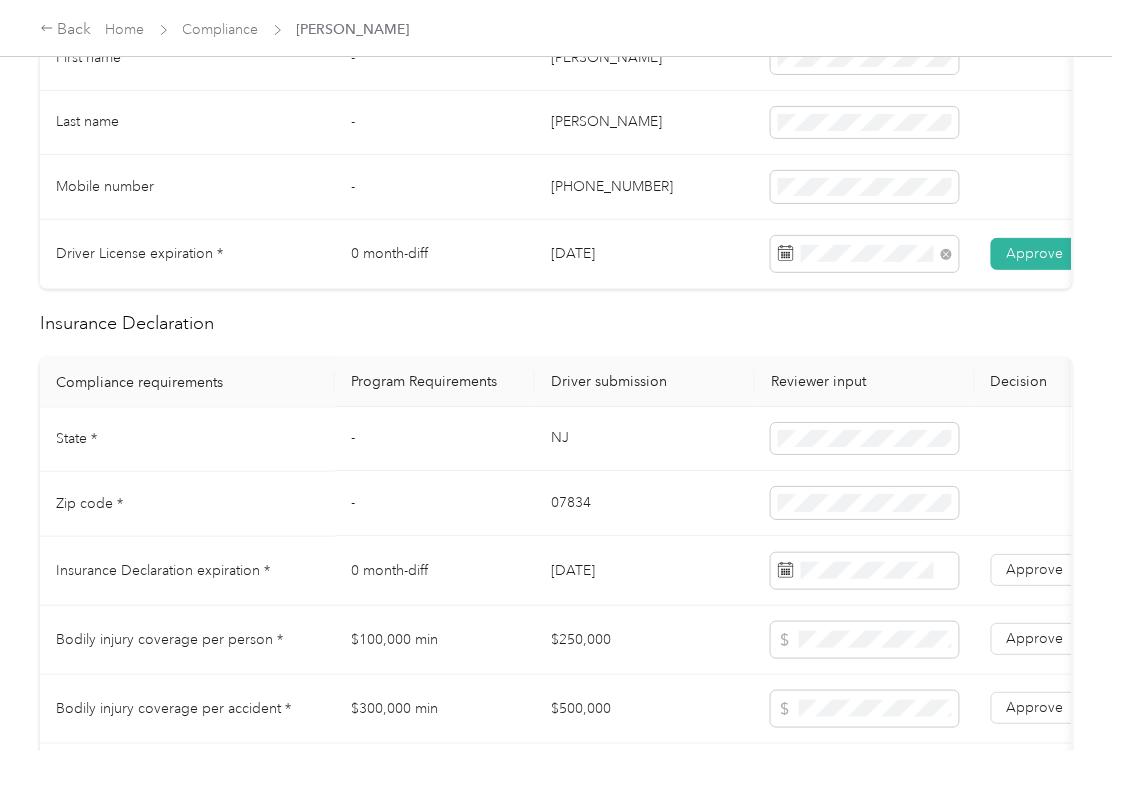 scroll, scrollTop: 800, scrollLeft: 0, axis: vertical 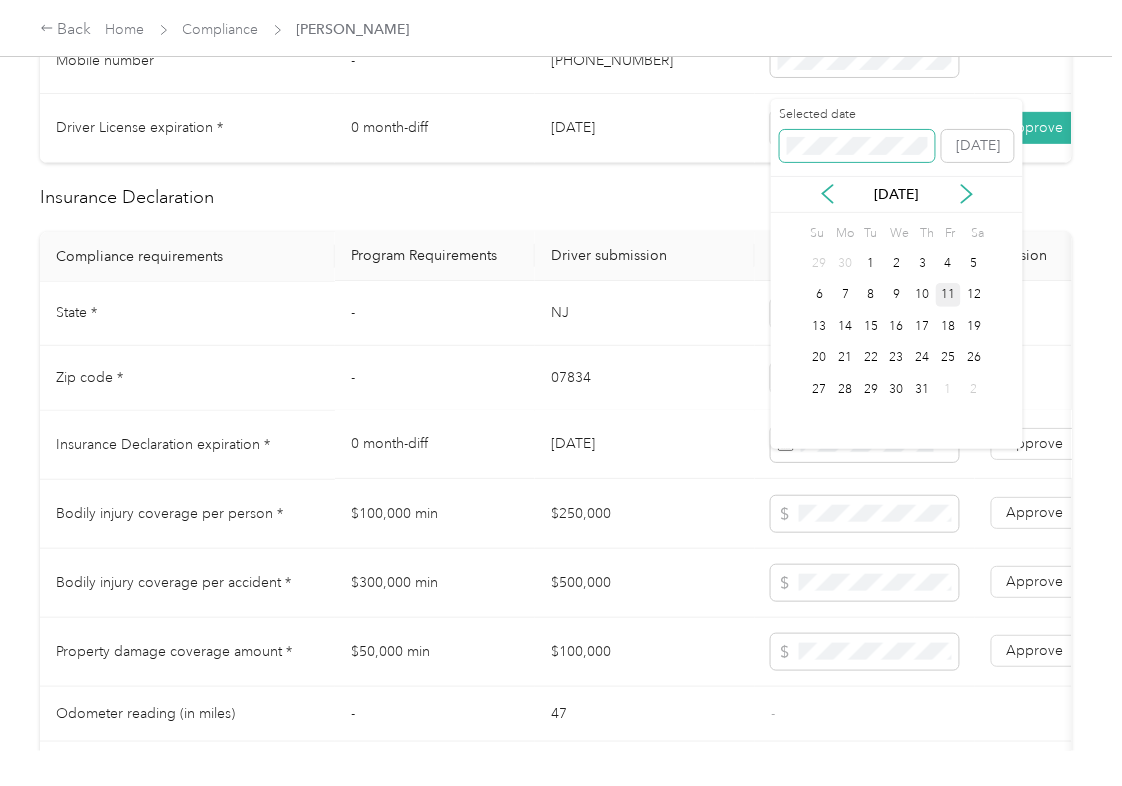click at bounding box center [857, 146] 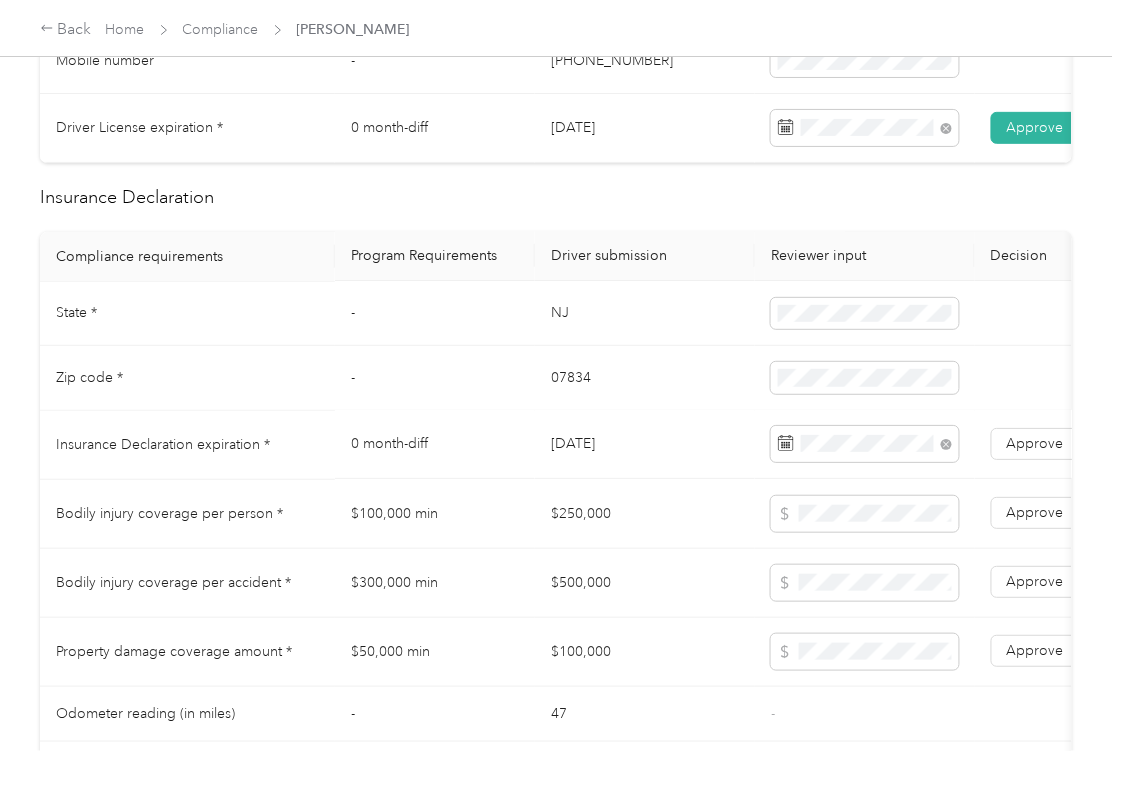 click on "[DATE]" at bounding box center (645, 445) 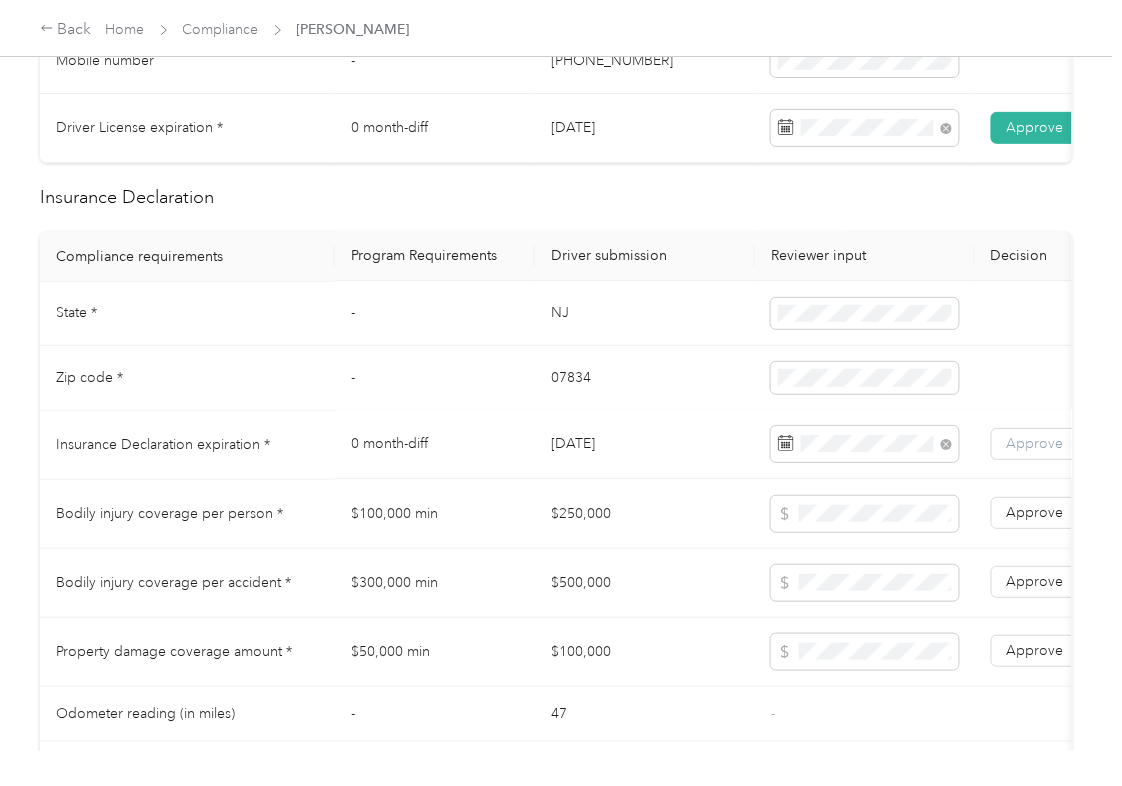 click on "Approve" at bounding box center (1035, 444) 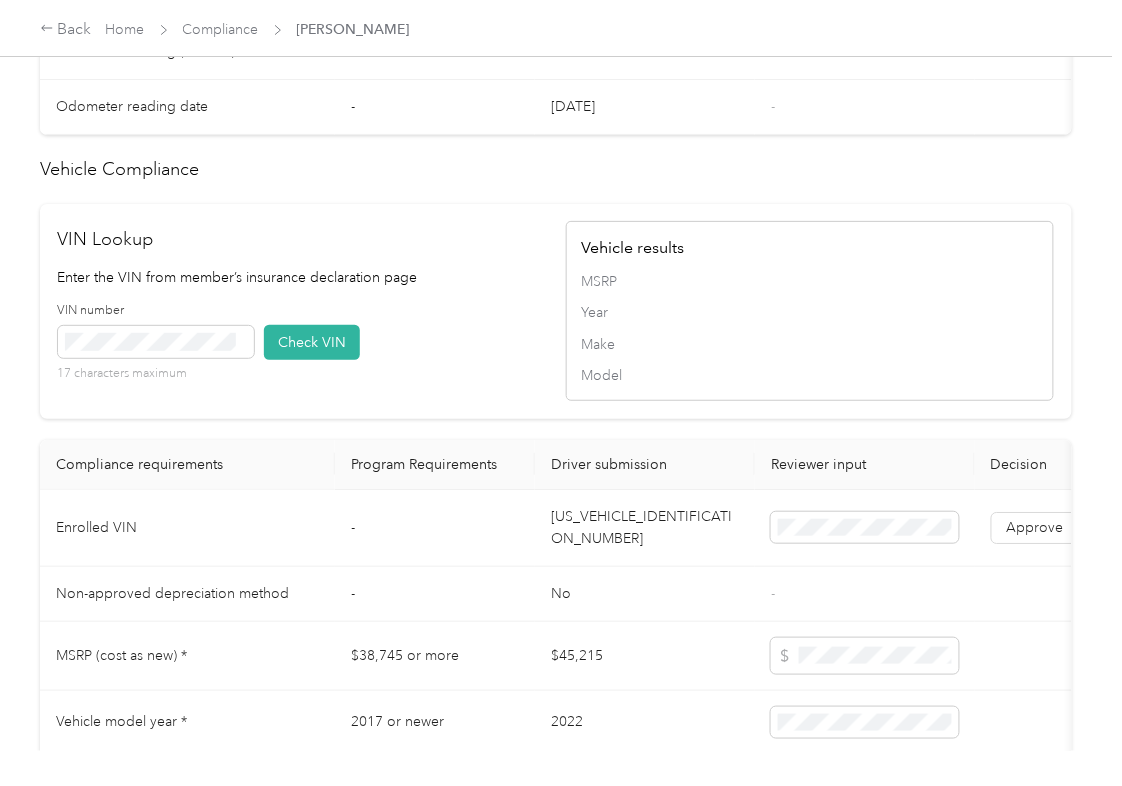 scroll, scrollTop: 1466, scrollLeft: 0, axis: vertical 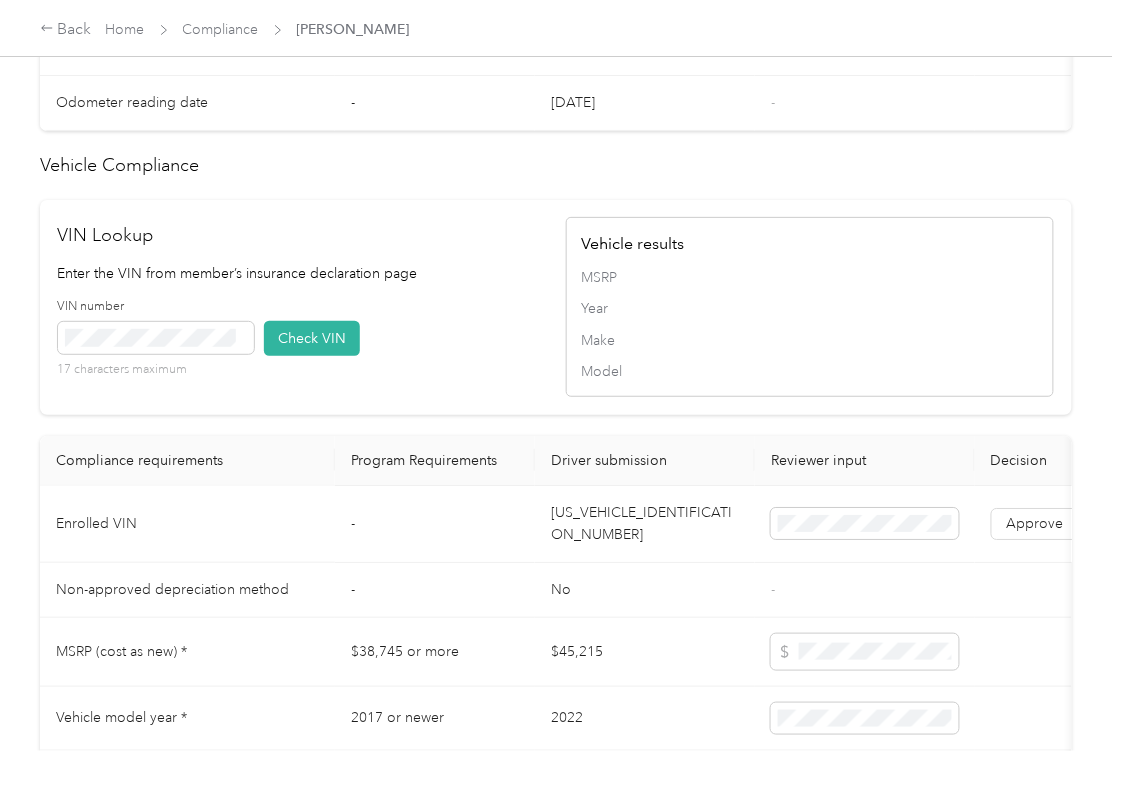 click on "[US_VEHICLE_IDENTIFICATION_NUMBER]" at bounding box center [645, 524] 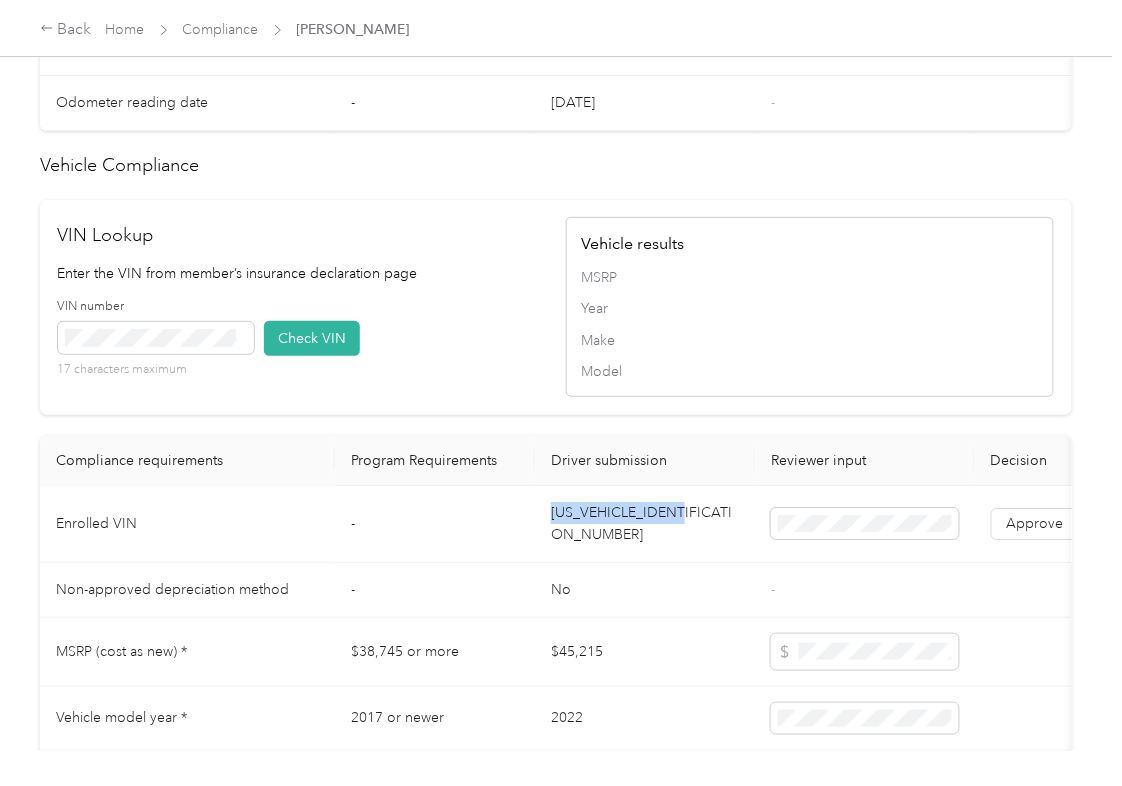 click on "[US_VEHICLE_IDENTIFICATION_NUMBER]" at bounding box center [645, 524] 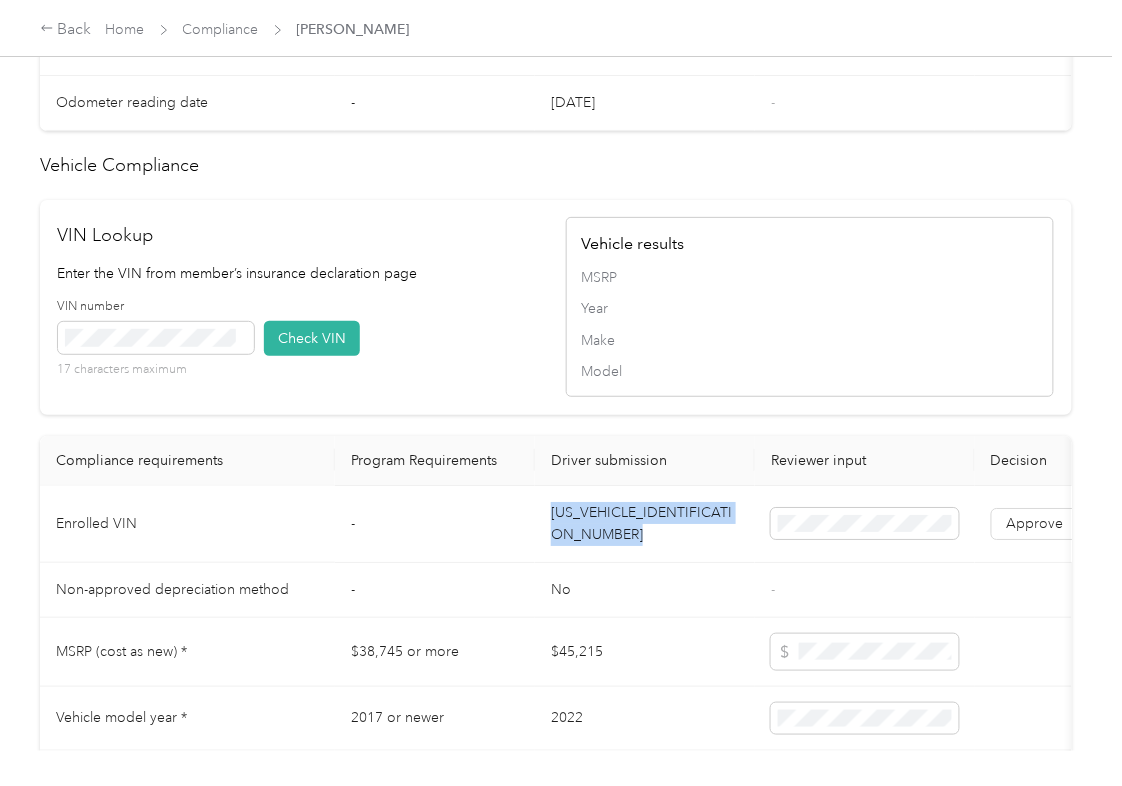 click on "[US_VEHICLE_IDENTIFICATION_NUMBER]" at bounding box center (645, 524) 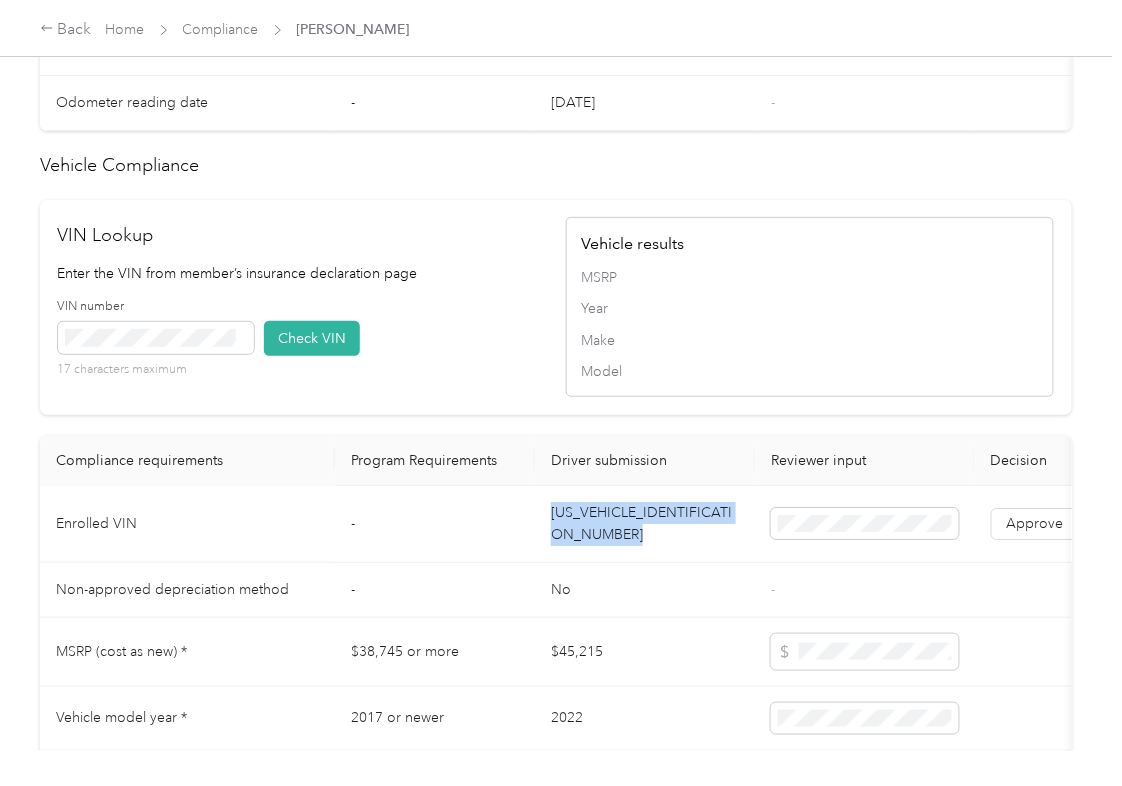 copy on "[US_VEHICLE_IDENTIFICATION_NUMBER]" 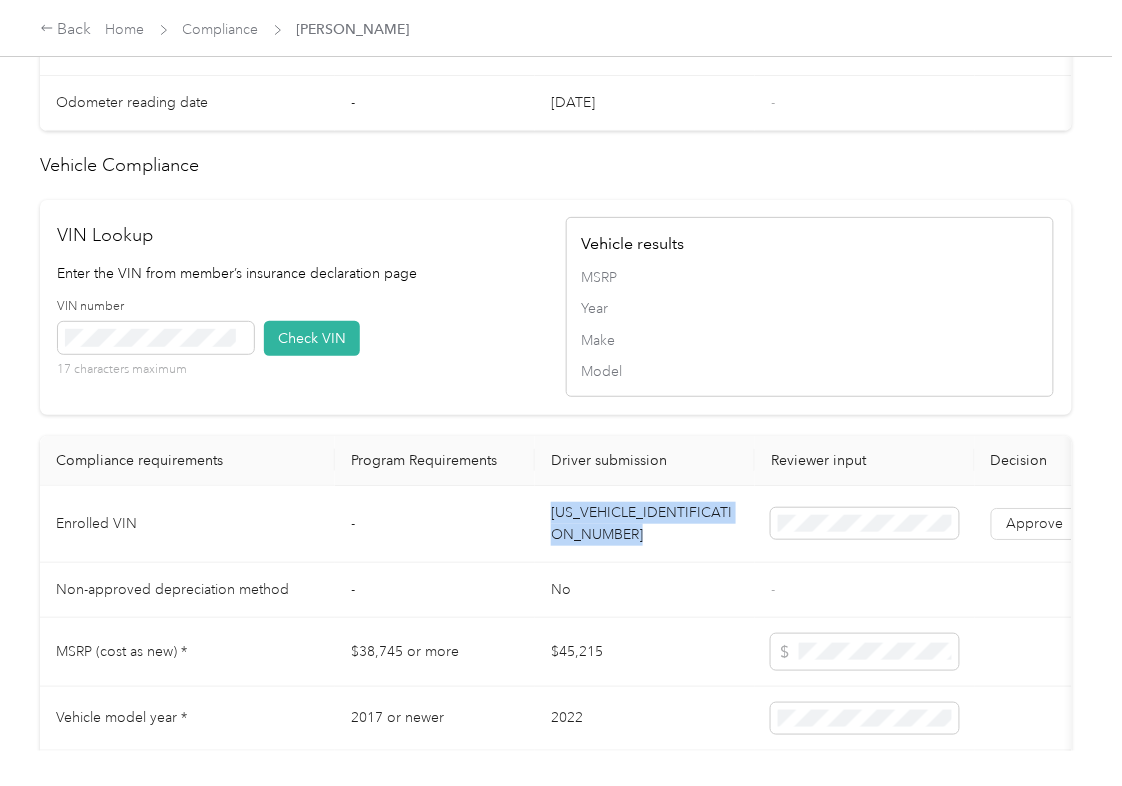 drag, startPoint x: 446, startPoint y: 313, endPoint x: 412, endPoint y: 365, distance: 62.1289 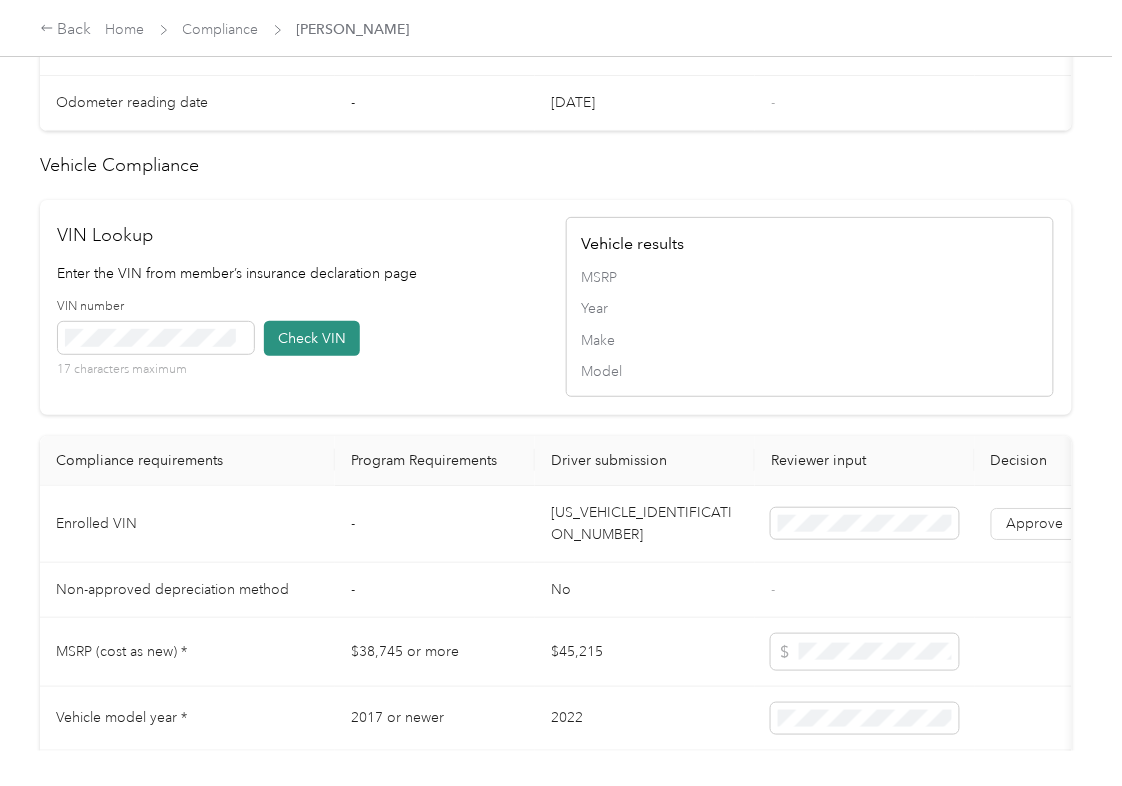 type 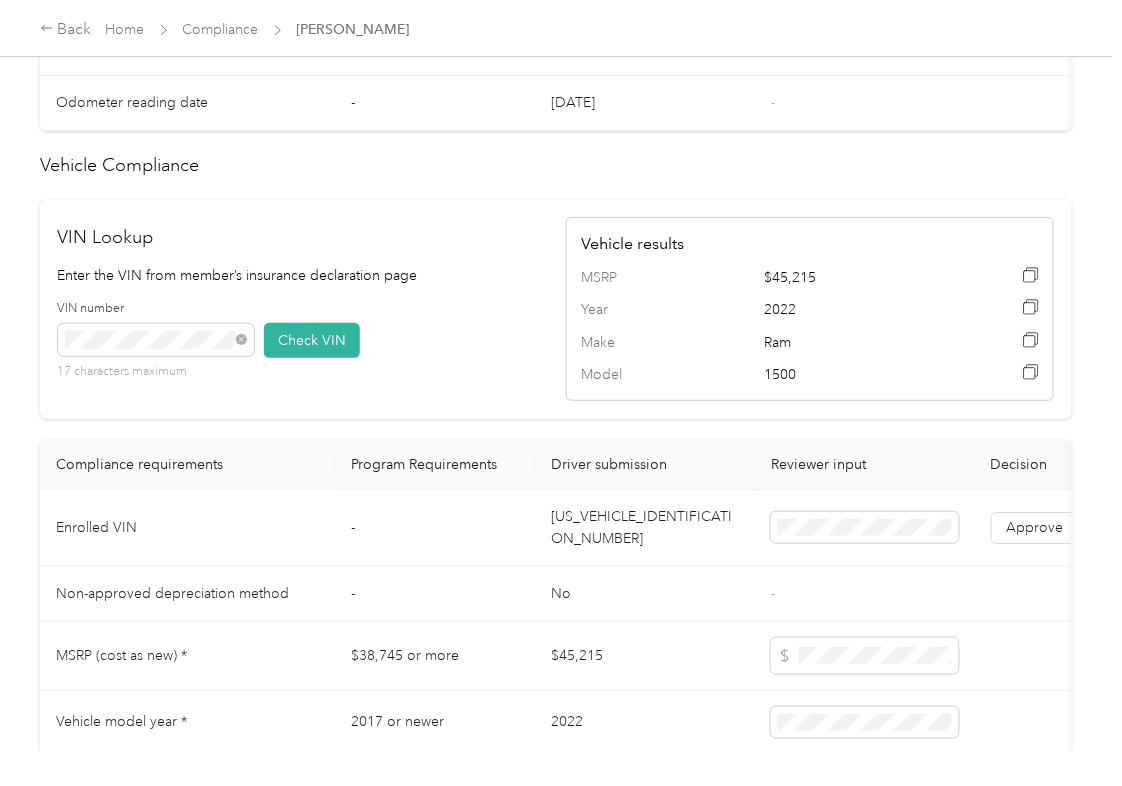click on "Driver’s License  Compliance requirements Program Requirements Driver submission Reviewer input Decision Rejection reason             First name - [PERSON_NAME] Last name - [PERSON_NAME] Mobile number - [PHONE_NUMBER] Driver License expiration * 0 month-diff [DATE] Approve Reject Insurance Declaration Compliance requirements Program Requirements Driver submission Reviewer input Decision Rejection reason             State * - [US_STATE] Zip code * - 07834 Insurance Declaration expiration * 0 month-diff [DATE] Approve Reject Bodily injury coverage per person * $100,000 min $250,000 Approve Reject Bodily injury coverage per accident * $300,000 min $500,000 Approve Reject Property damage coverage amount * $50,000 min $100,000 Approve Reject Odometer reading (in miles) - 47 - Odometer reading date - [DATE] - Vehicle Compliance VIN Lookup Enter the VIN from member’s insurance declaration page VIN number   17 characters maximum Check VIN Vehicle results MSRP $45,215 Year [DATE] Make Ram Model 1500 Decision" at bounding box center [556, 10] 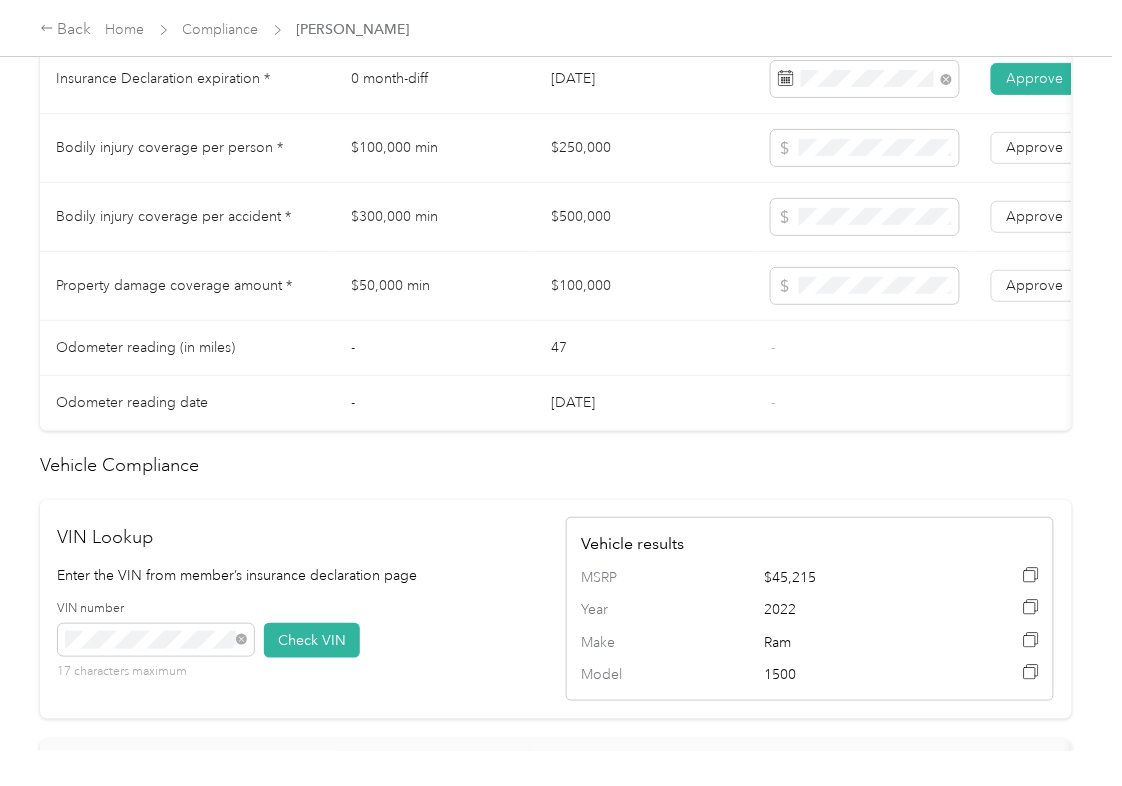 scroll, scrollTop: 1161, scrollLeft: 0, axis: vertical 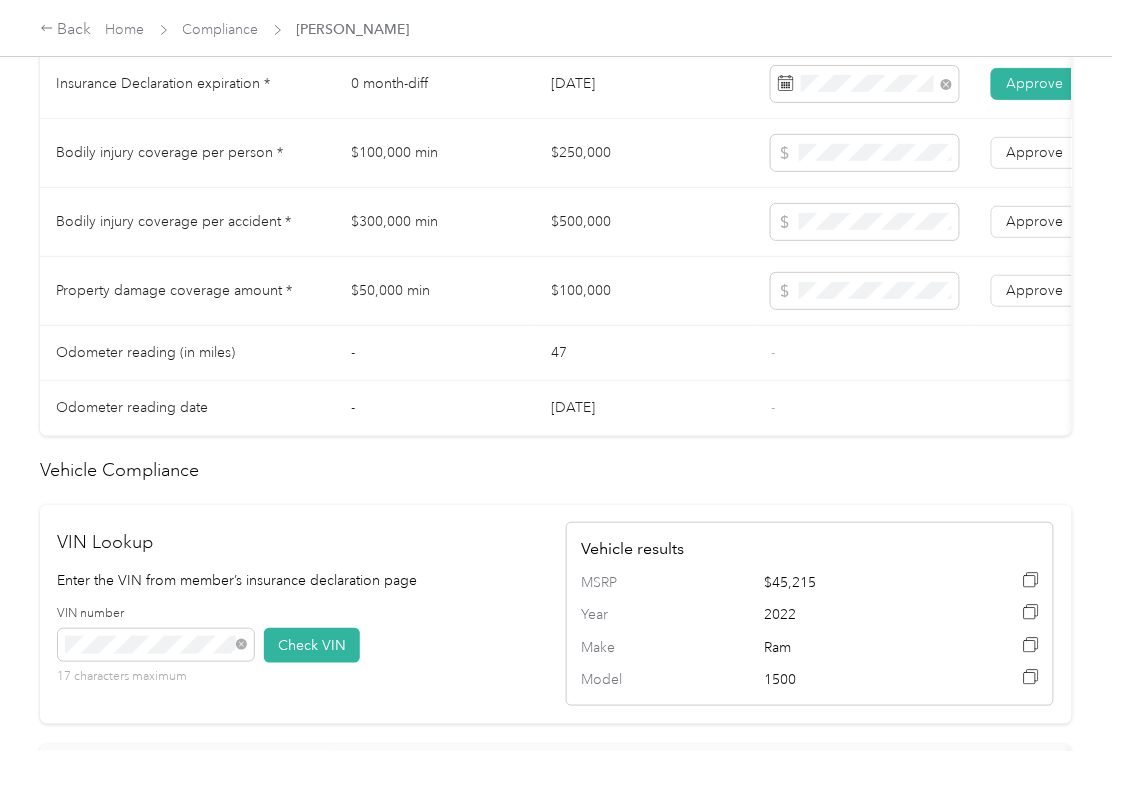 click on "$250,000" at bounding box center (645, 153) 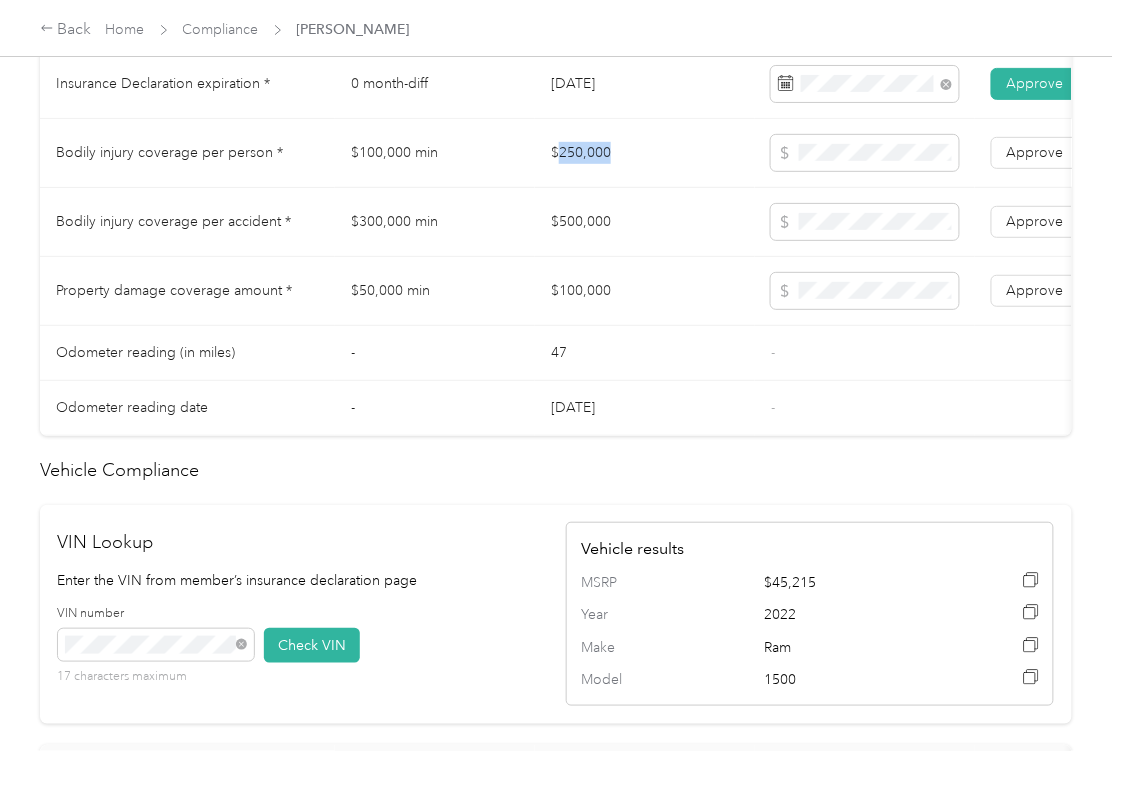 click on "$250,000" at bounding box center [645, 153] 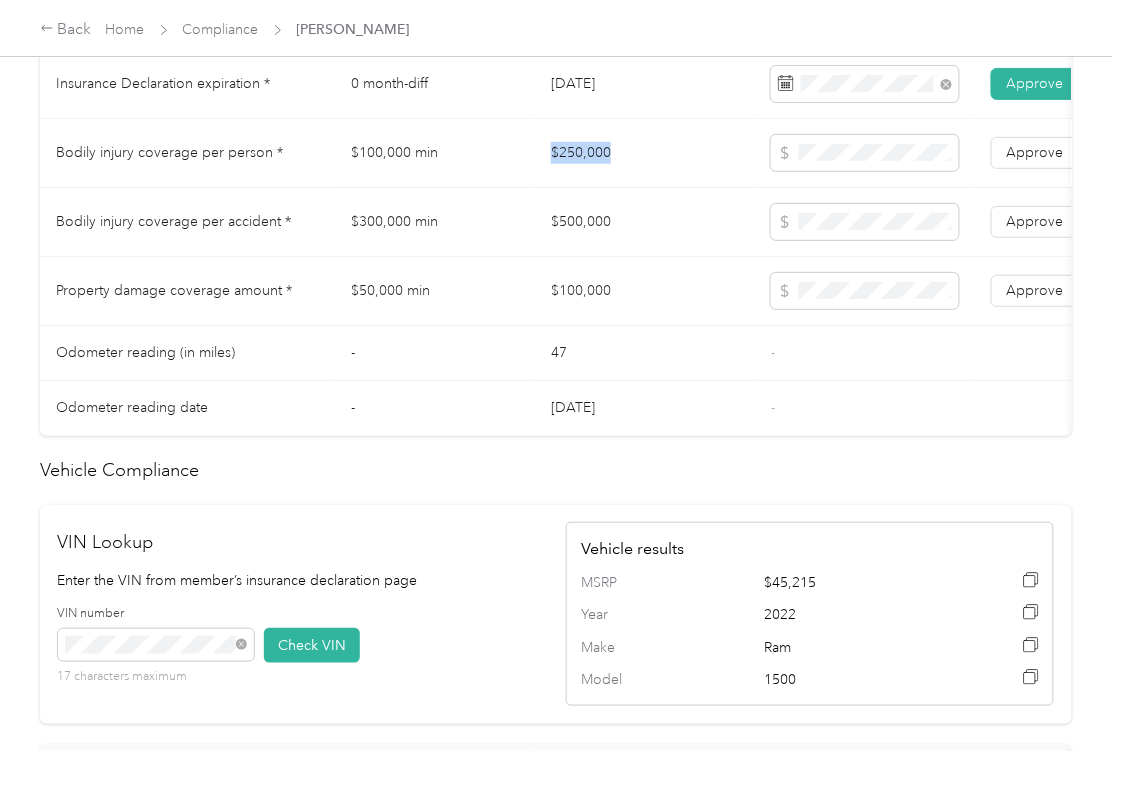 click on "$250,000" at bounding box center [645, 153] 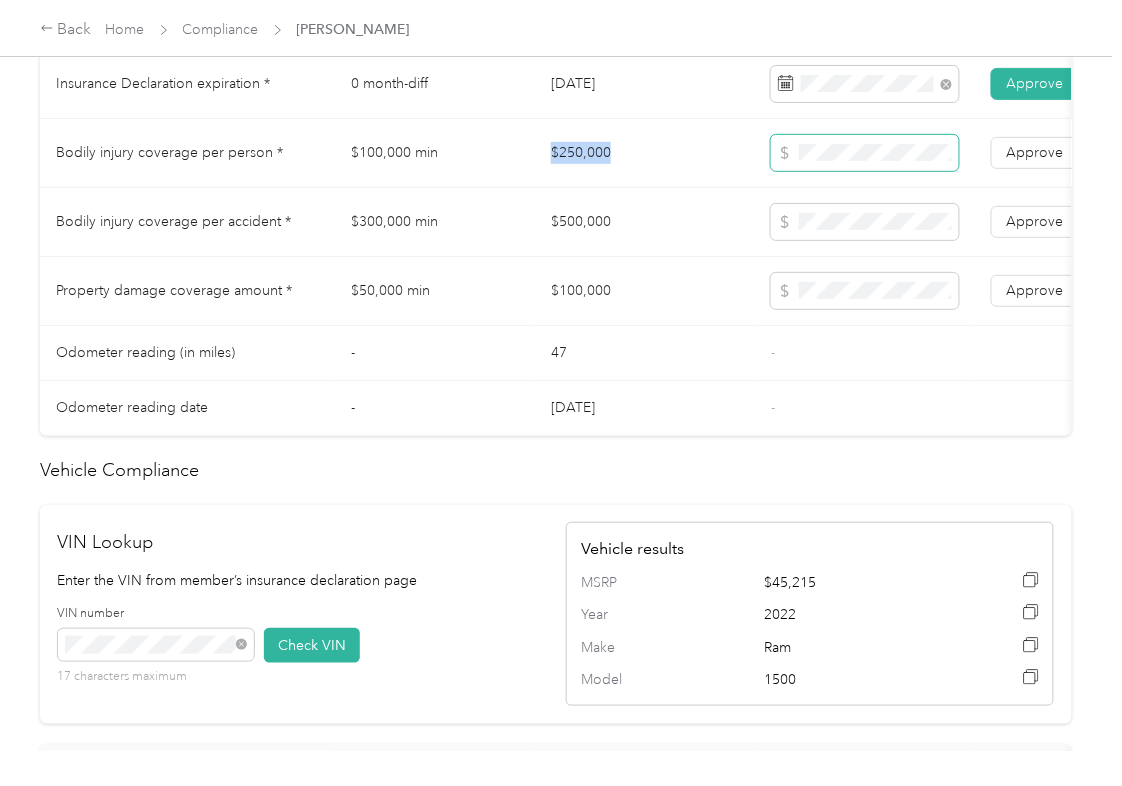 copy on "$250,000" 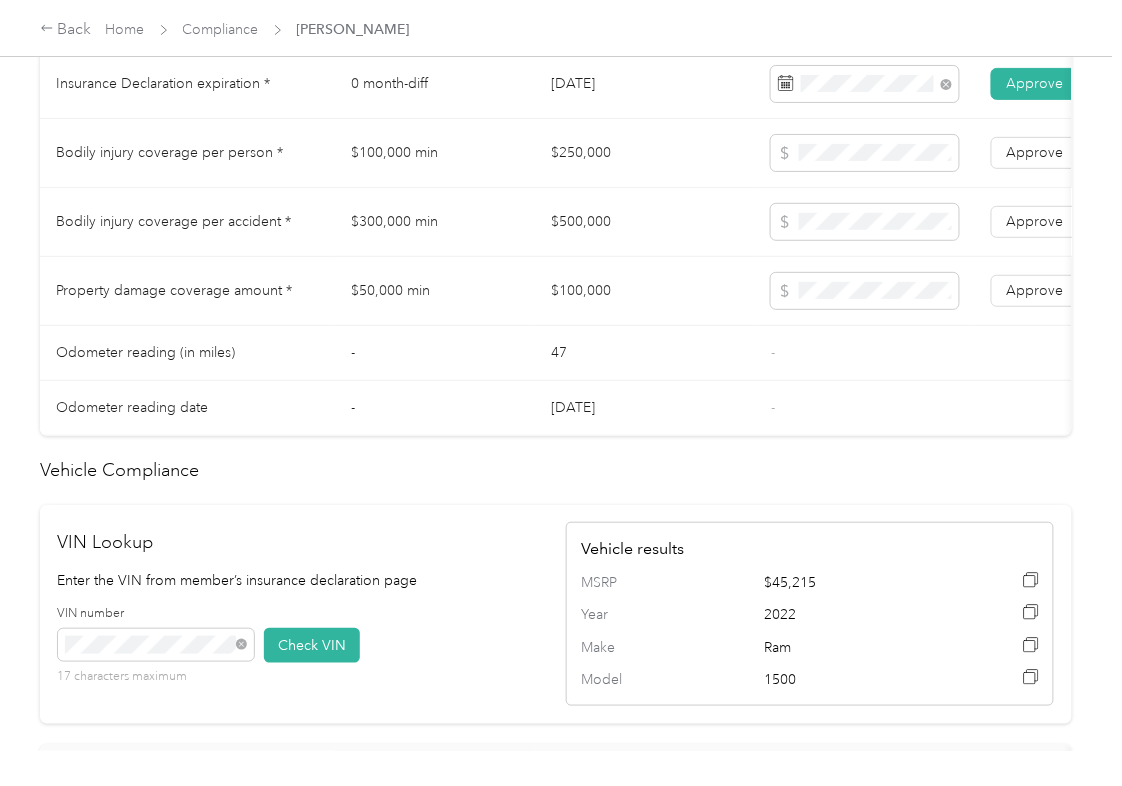 click on "$500,000" at bounding box center (645, 222) 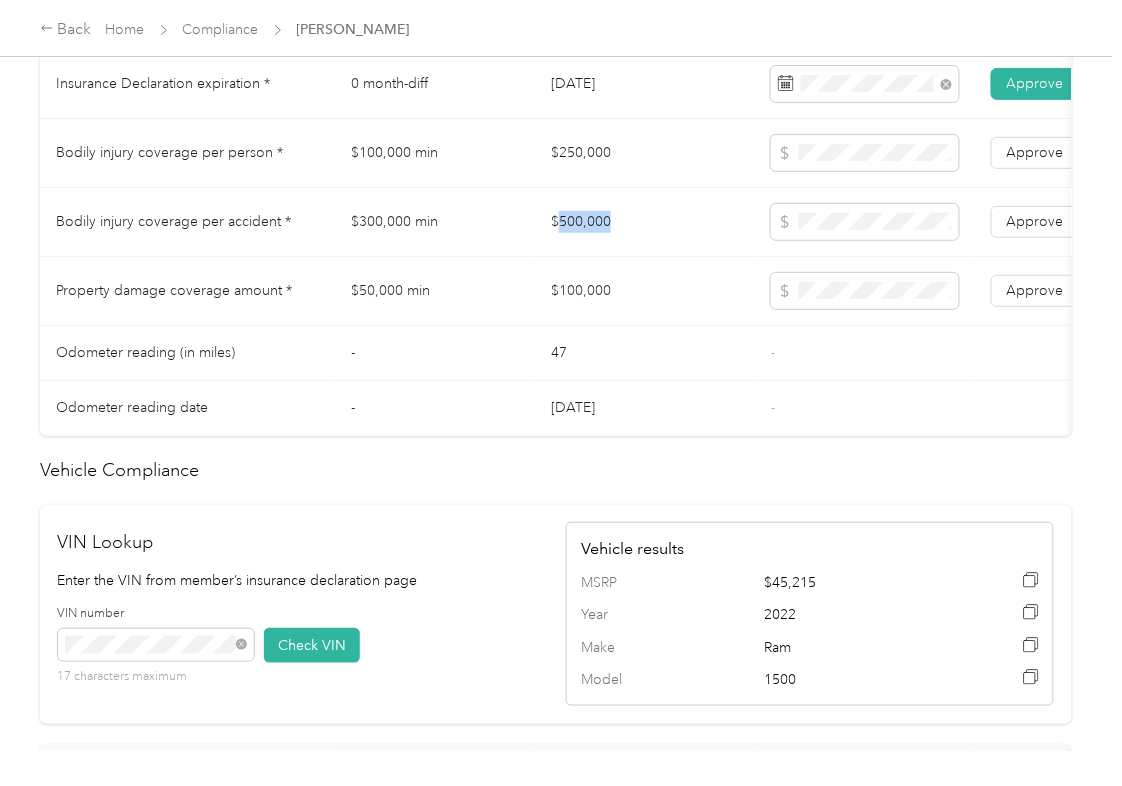 click on "$500,000" at bounding box center (645, 222) 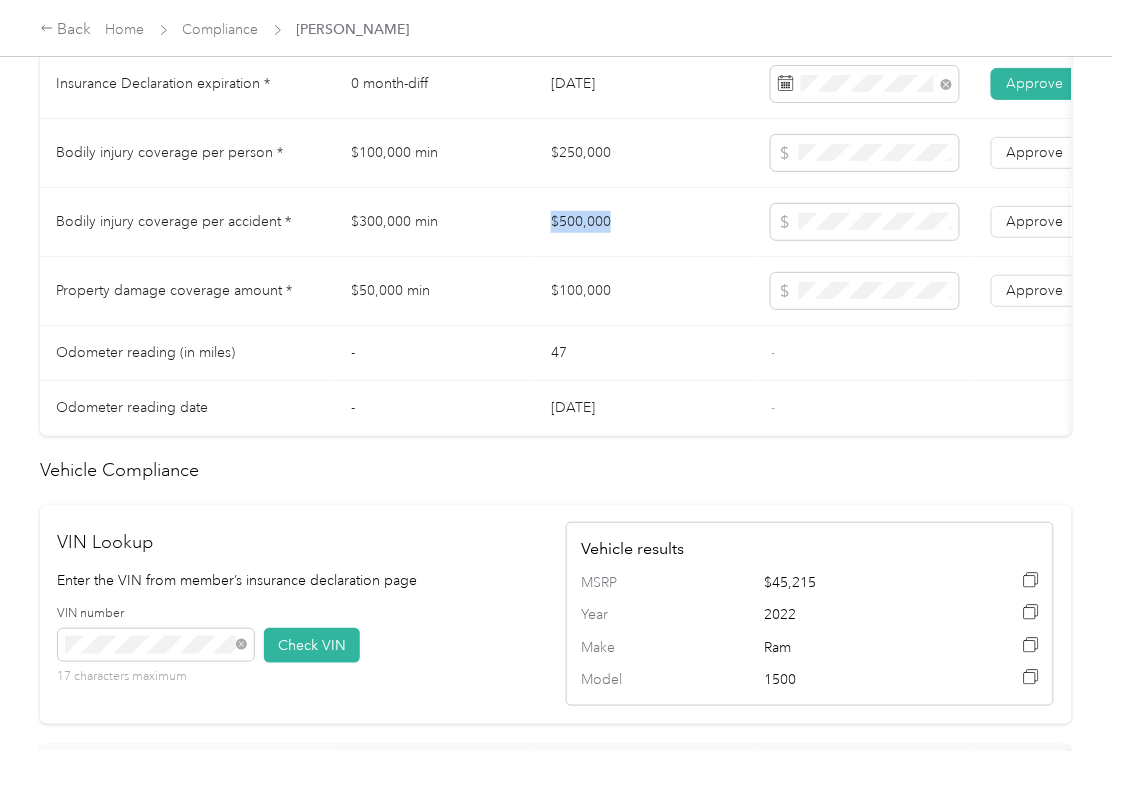 click on "$500,000" at bounding box center (645, 222) 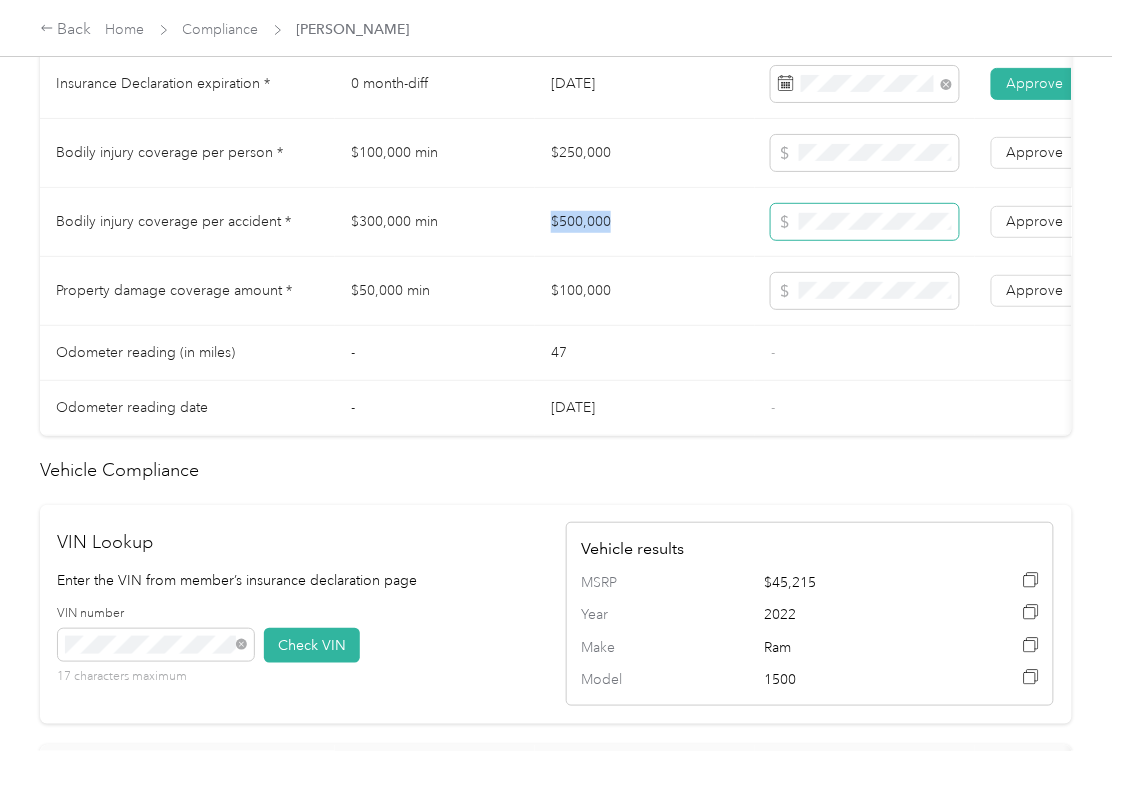 copy on "$500,000" 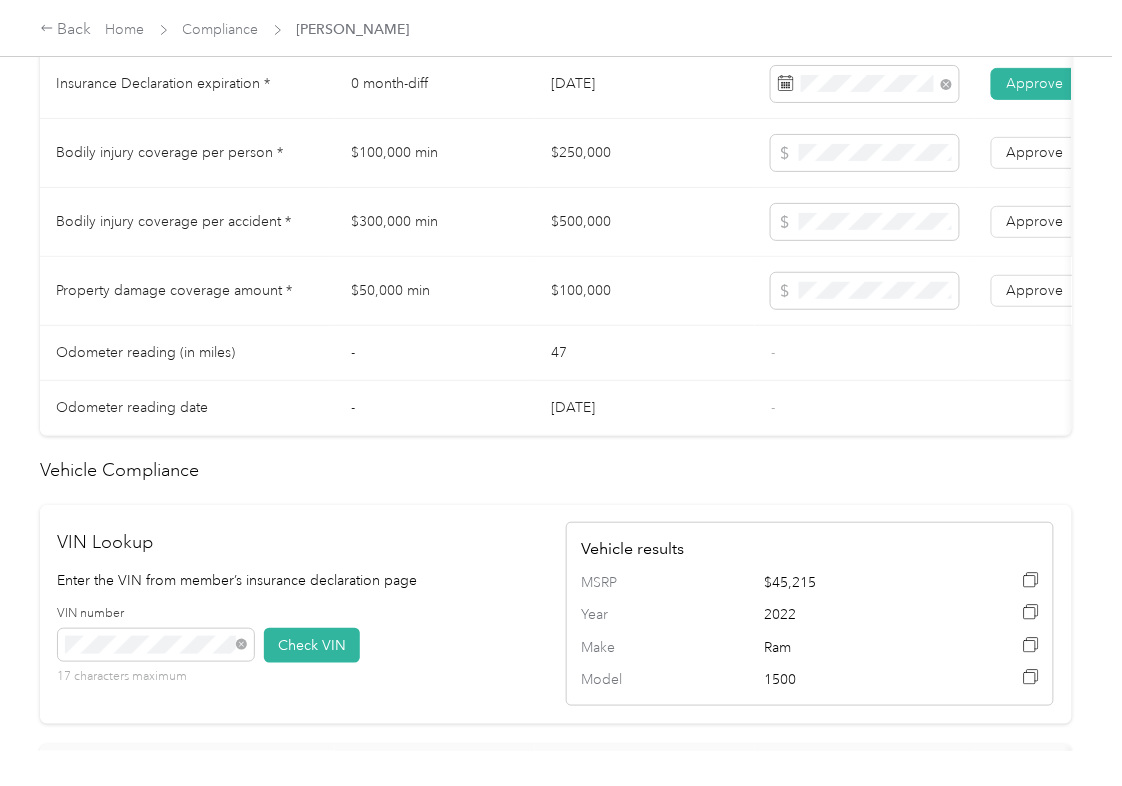 click on "$100,000" at bounding box center (645, 291) 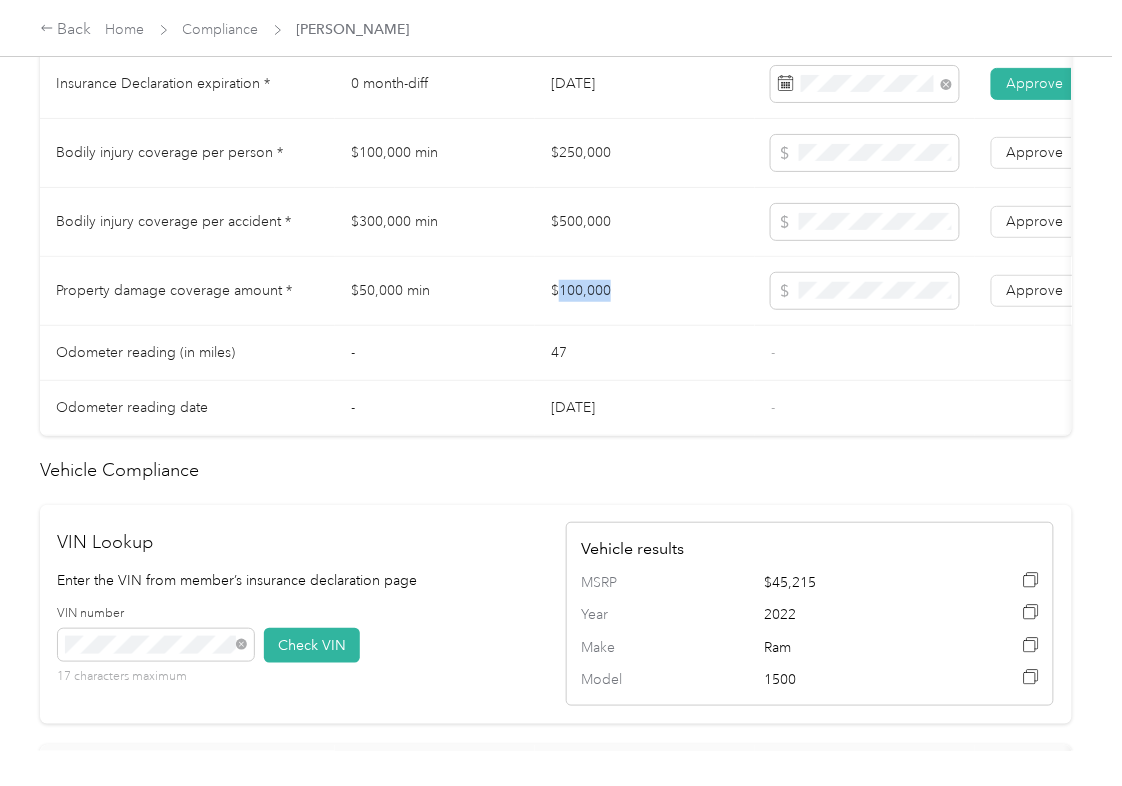 click on "$100,000" at bounding box center (645, 291) 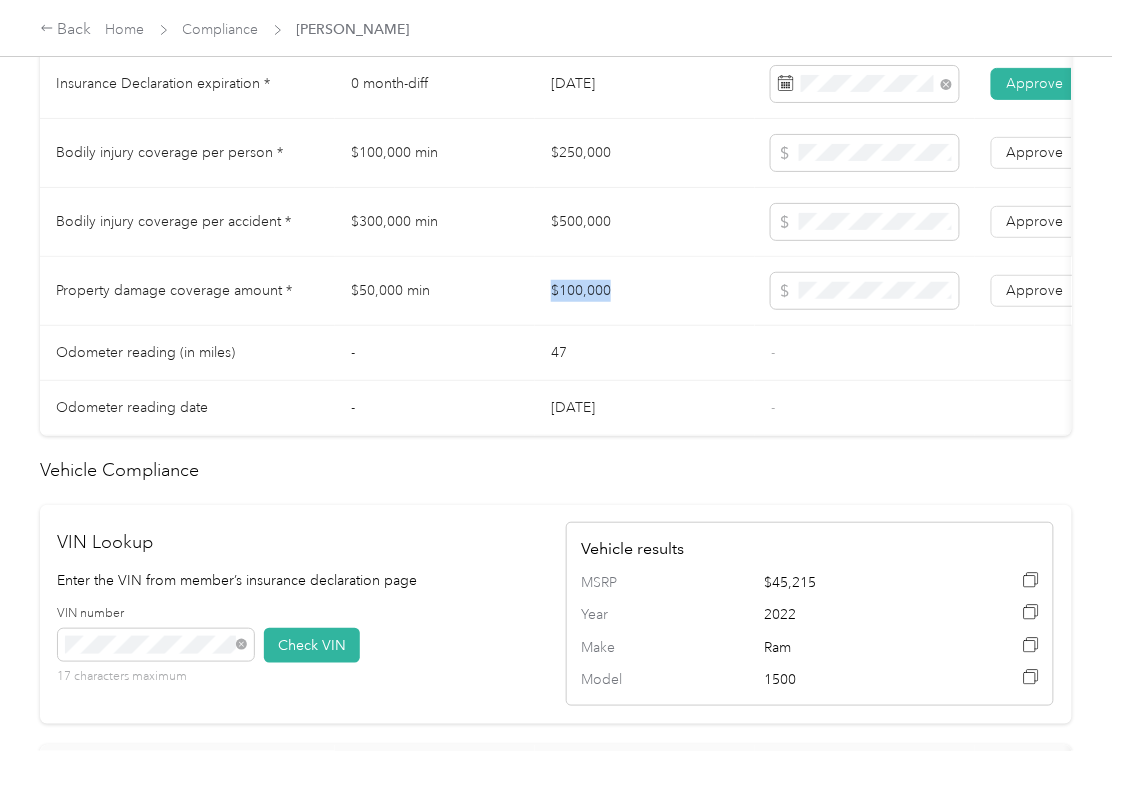 click on "$100,000" at bounding box center (645, 291) 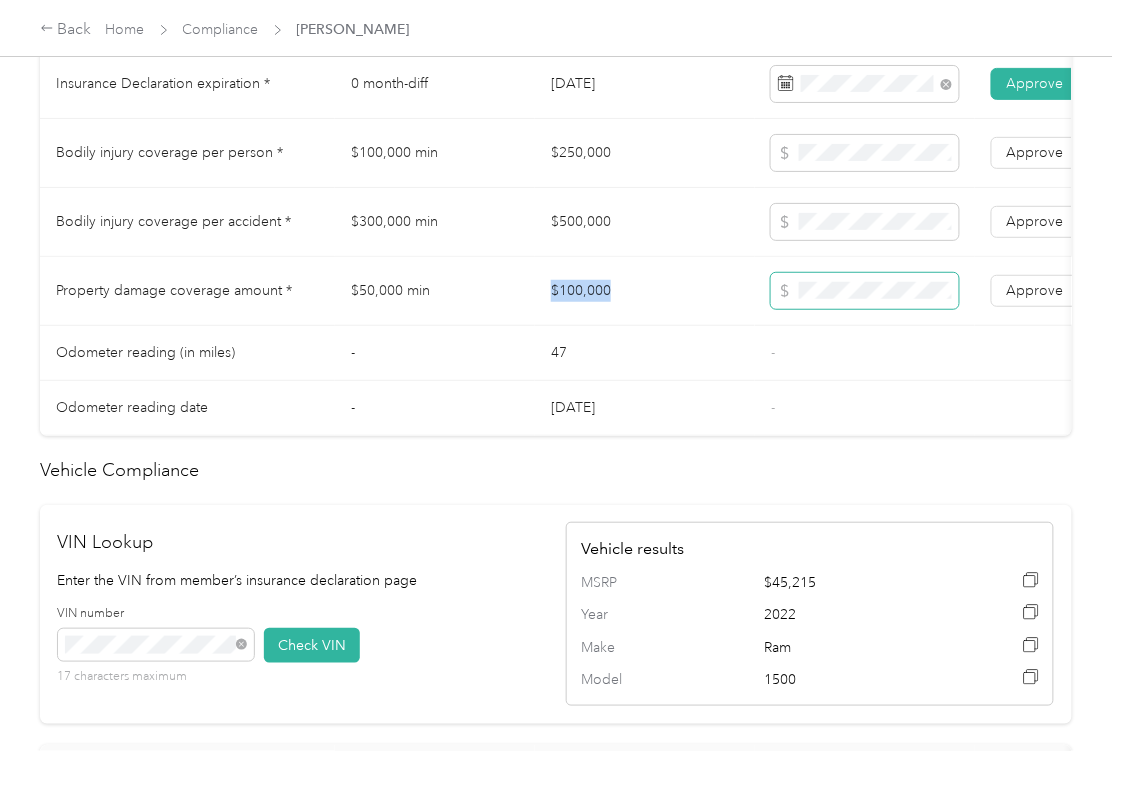 copy on "$100,000" 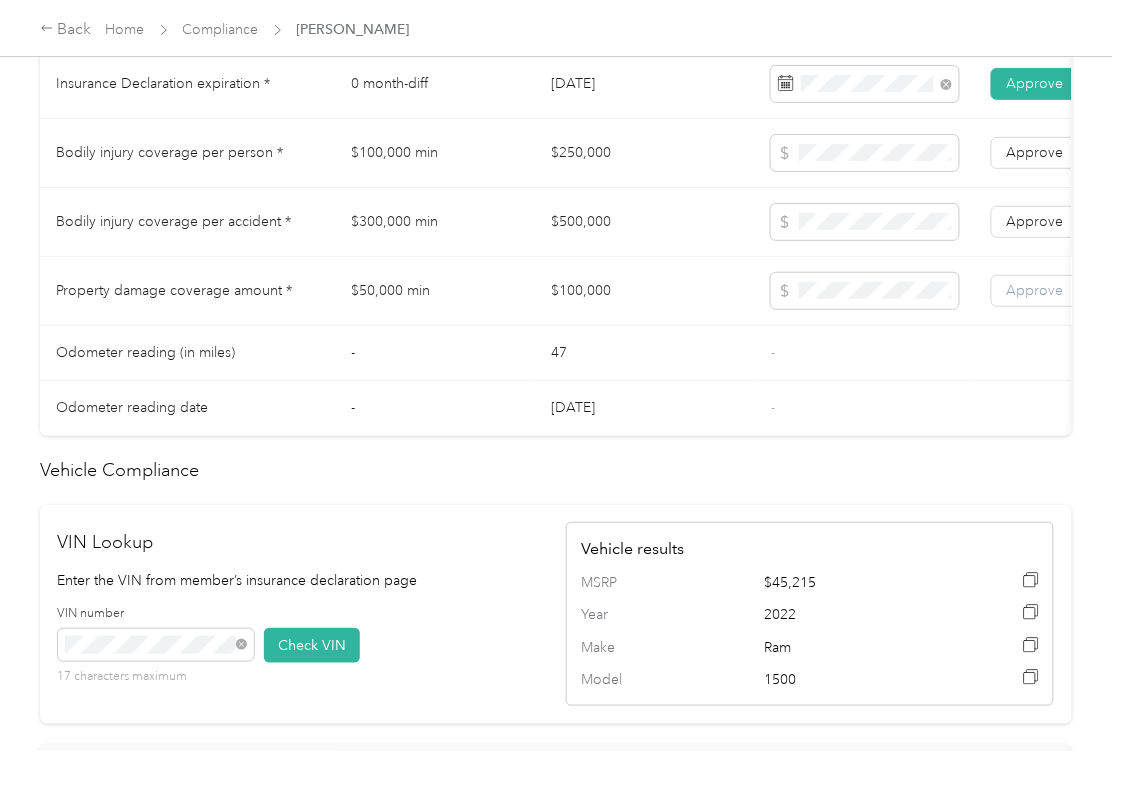 drag, startPoint x: 1048, startPoint y: 314, endPoint x: 1048, endPoint y: 290, distance: 24 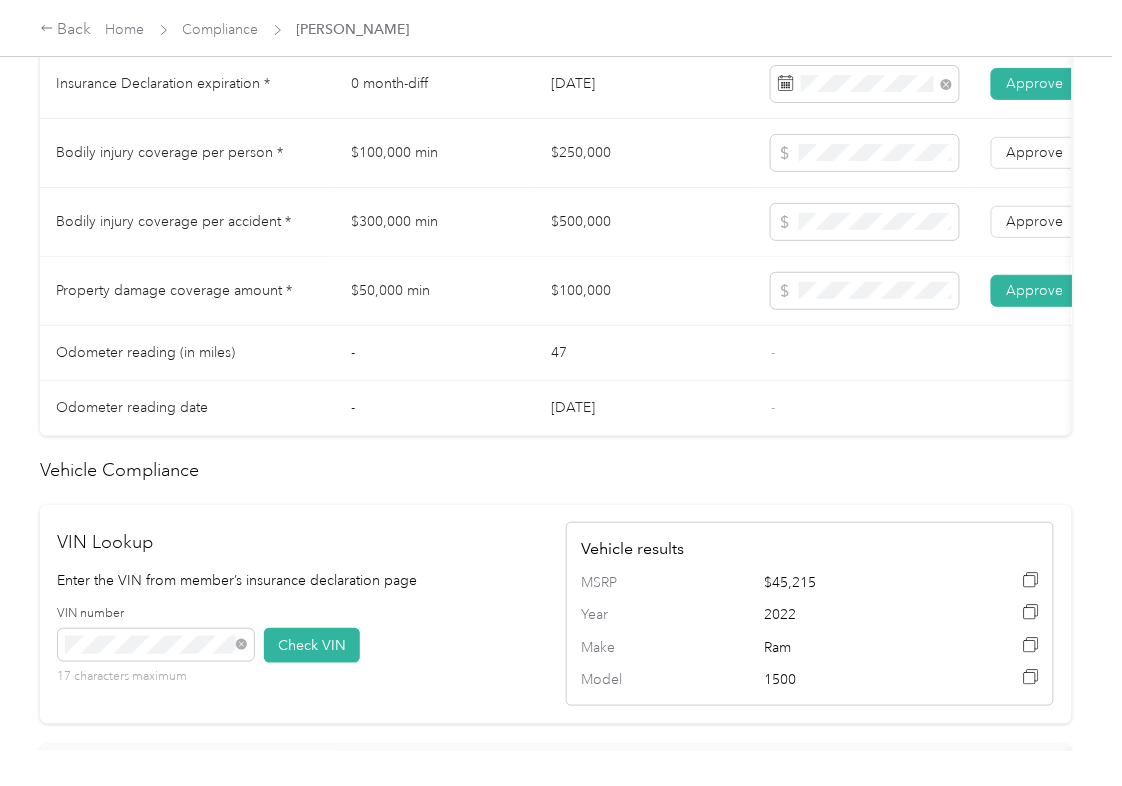 click on "Approve Reject" at bounding box center [1080, 222] 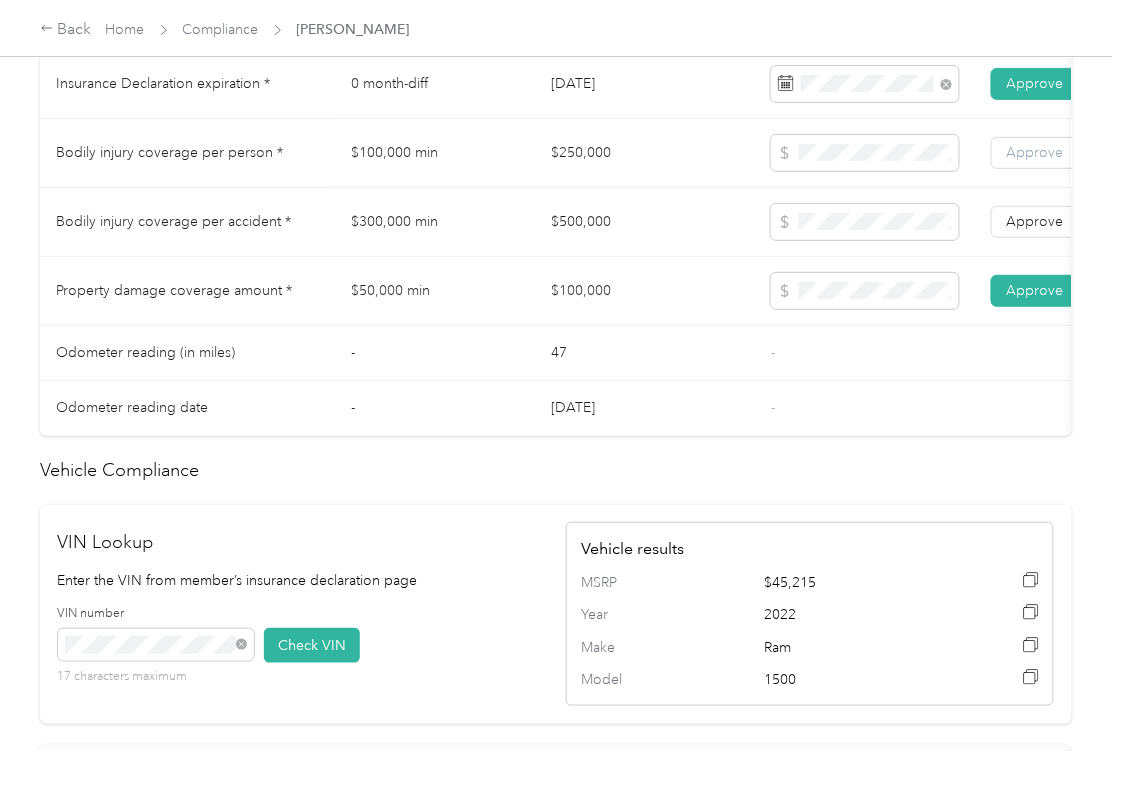 click on "Approve" at bounding box center [1035, 153] 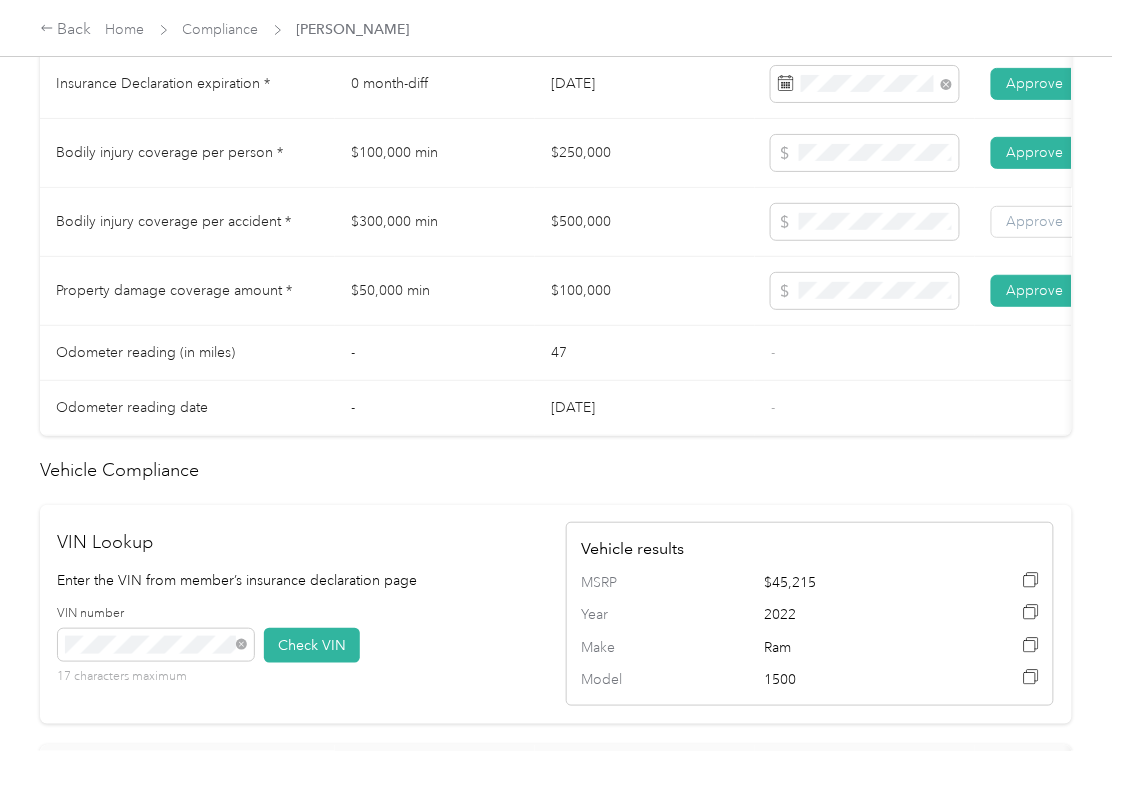 click on "Approve" at bounding box center (1035, 221) 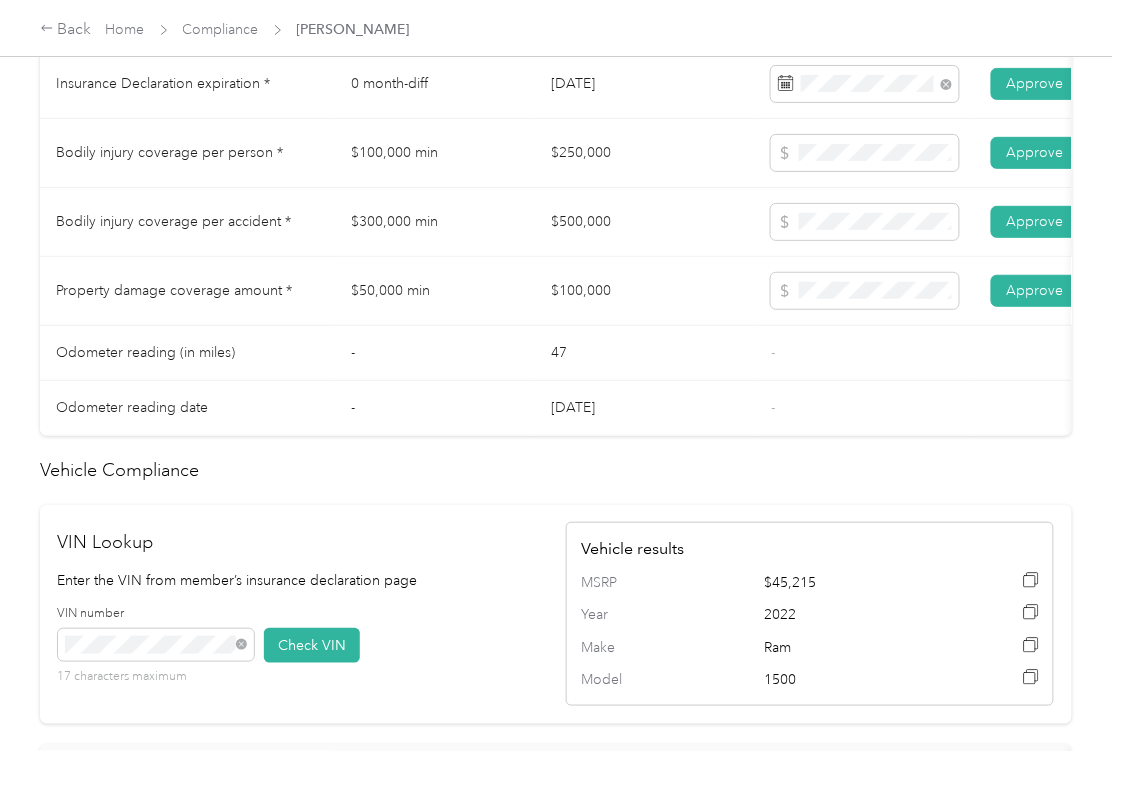 scroll, scrollTop: 1828, scrollLeft: 0, axis: vertical 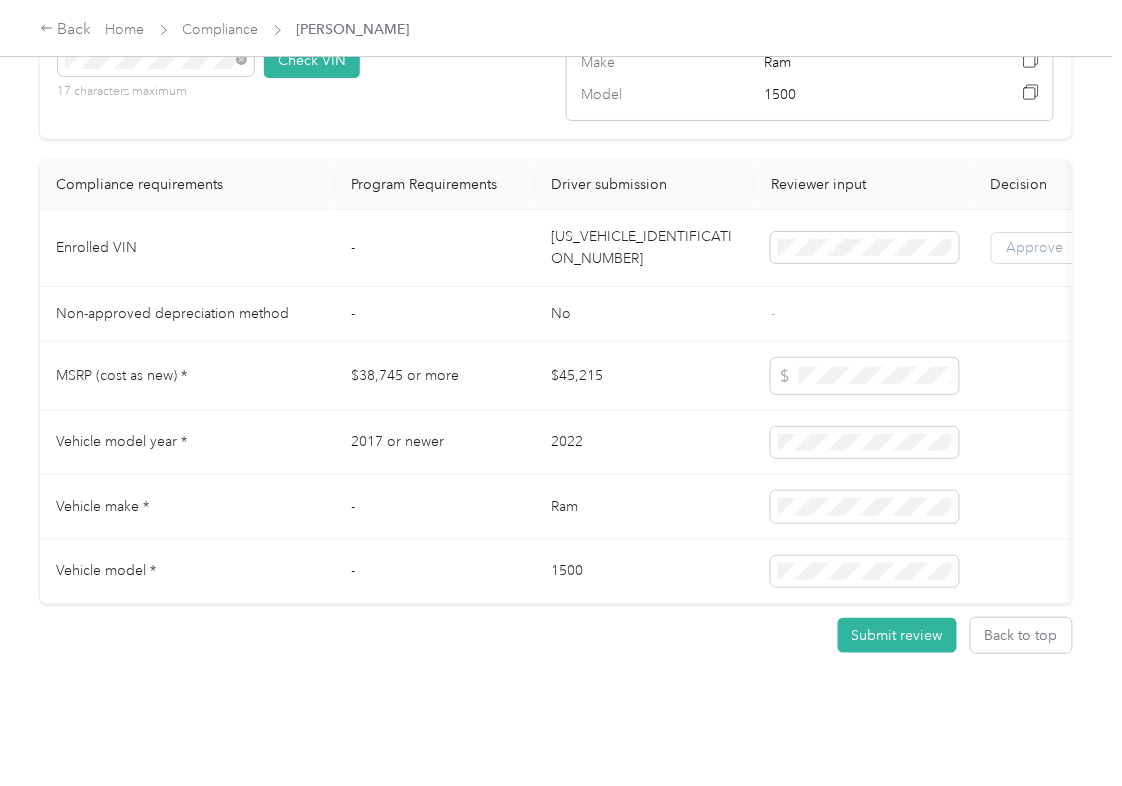 click on "Approve" at bounding box center [1035, 247] 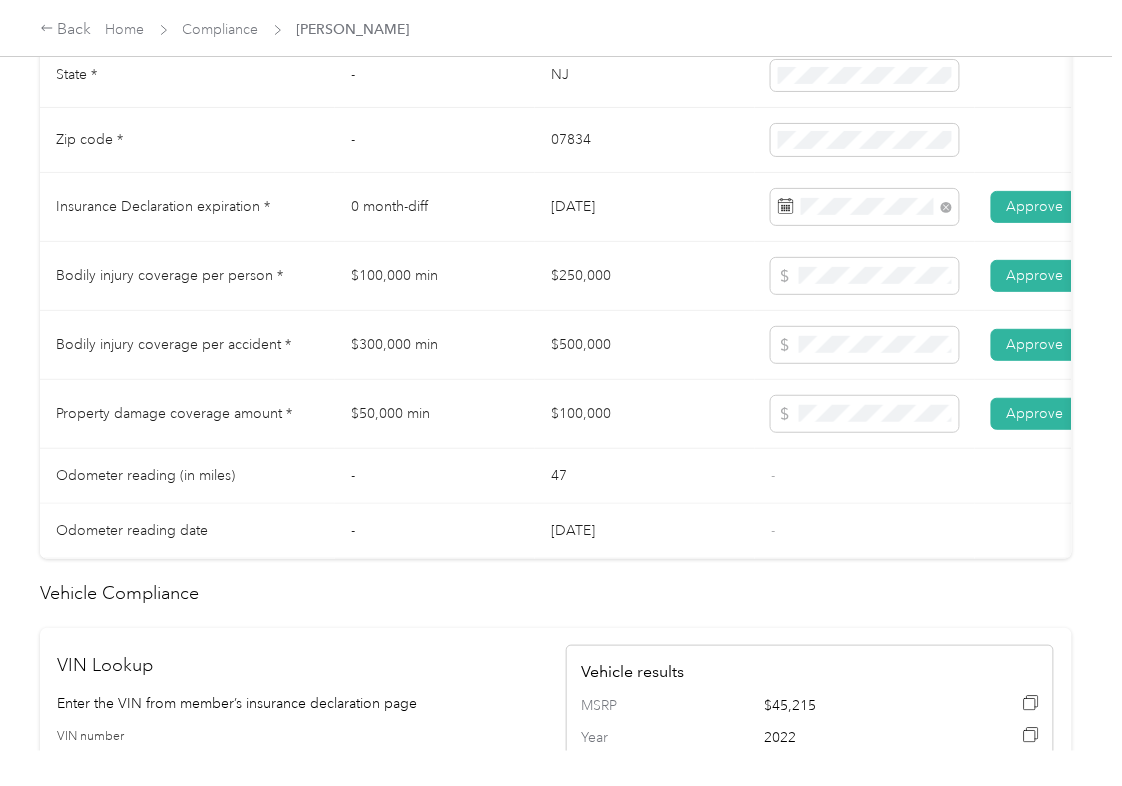 scroll, scrollTop: 1028, scrollLeft: 0, axis: vertical 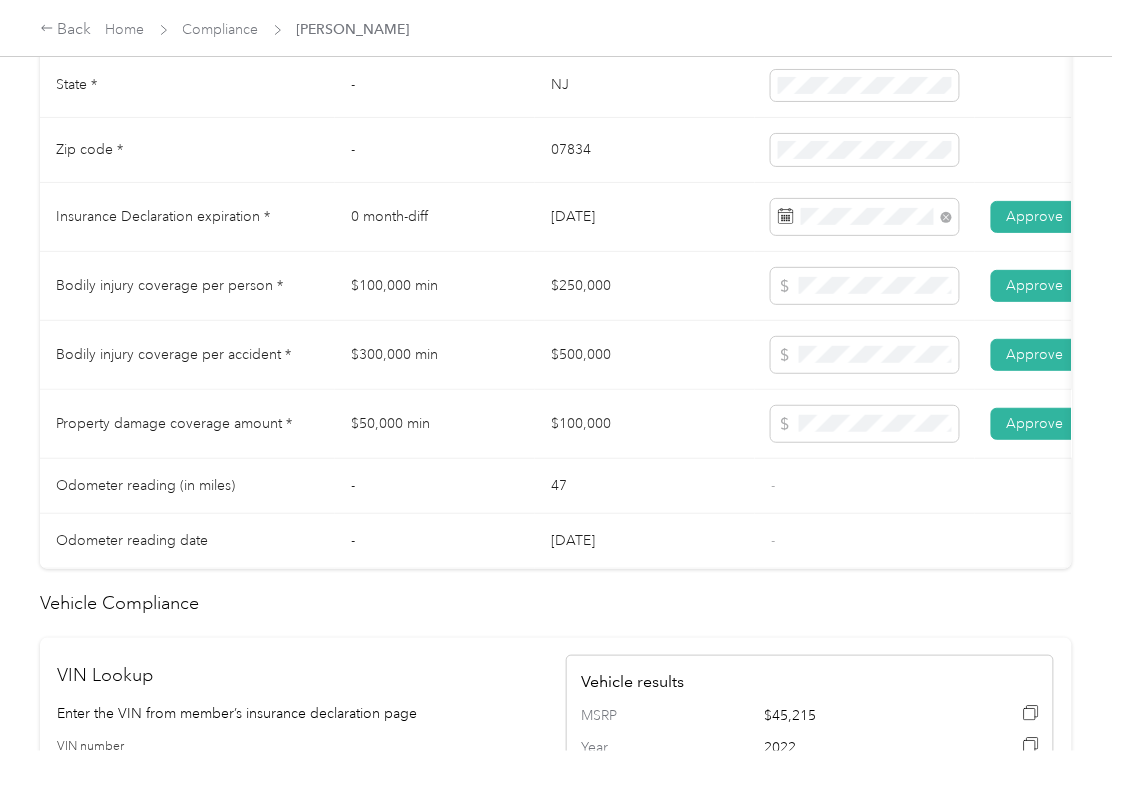 click on "$50,000 min" at bounding box center (435, 424) 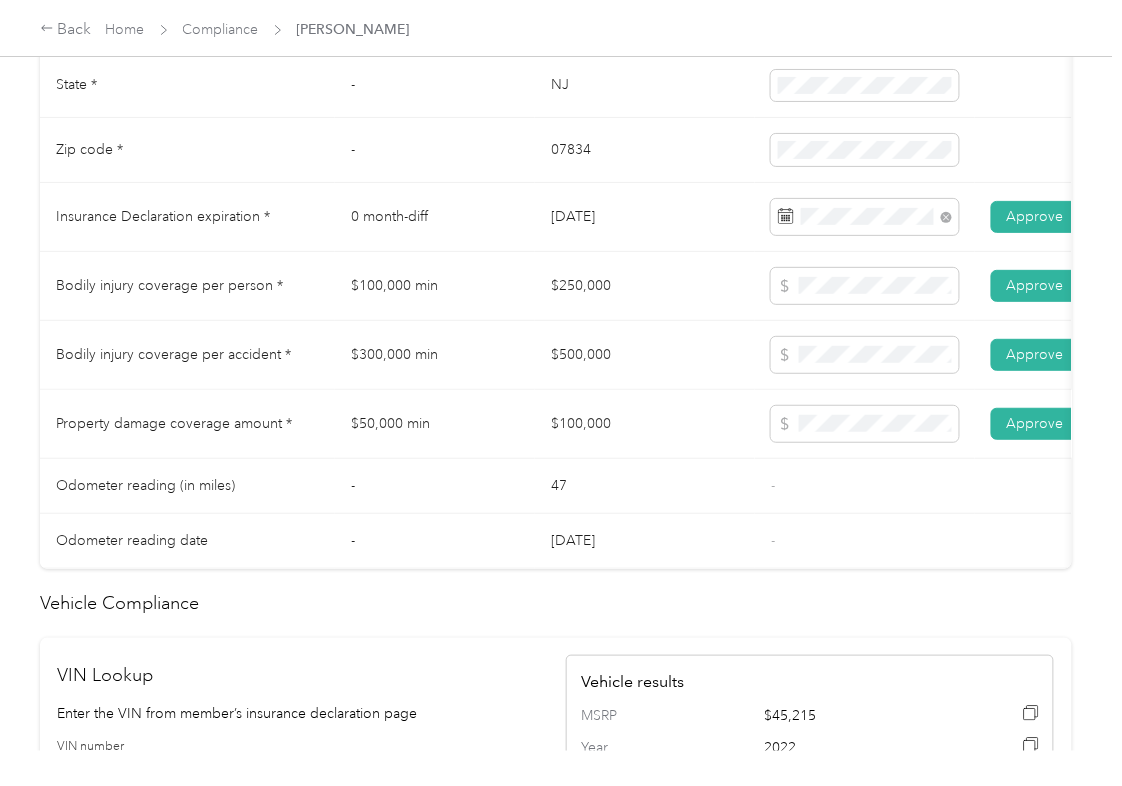 click on "Property damage coverage amount *" at bounding box center [187, 424] 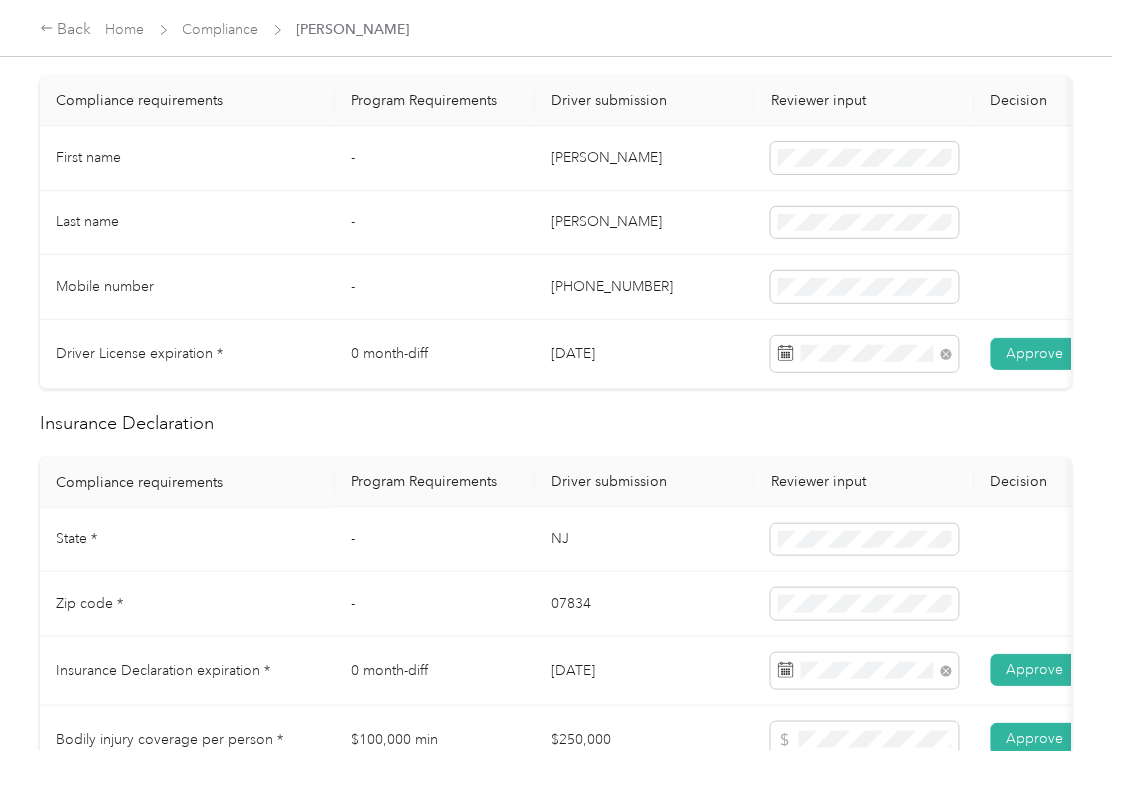 scroll, scrollTop: 0, scrollLeft: 0, axis: both 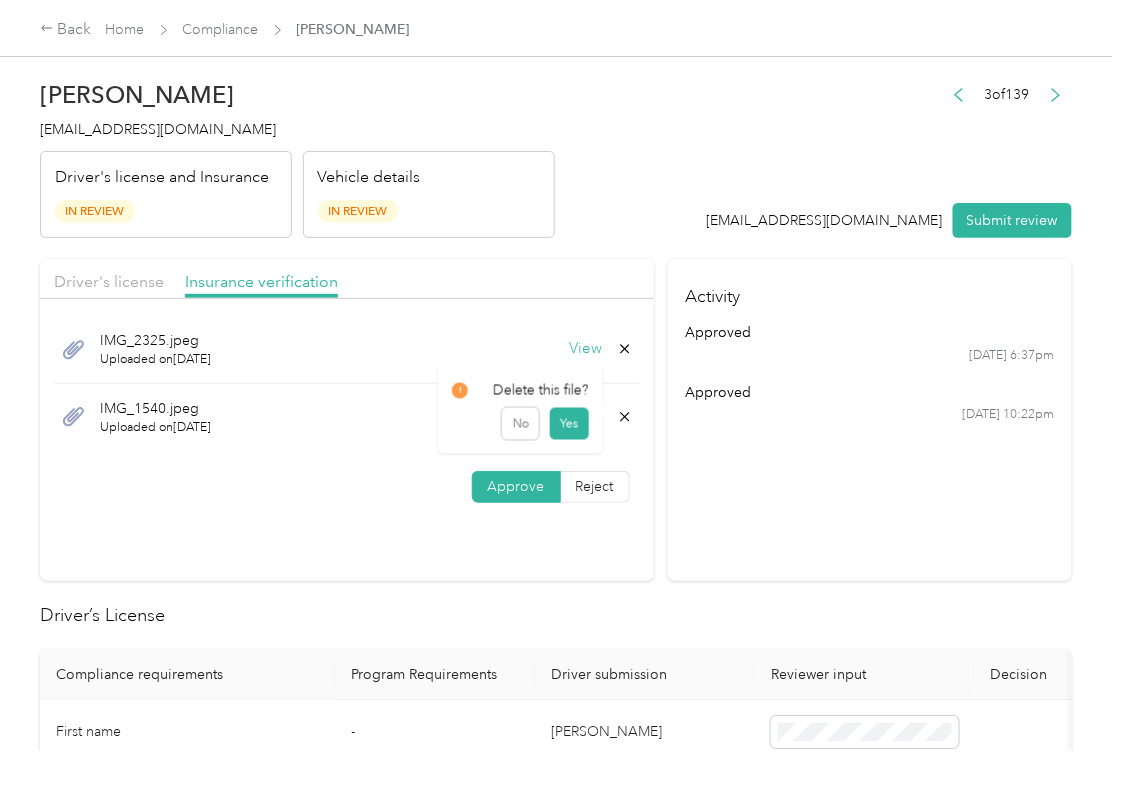 click 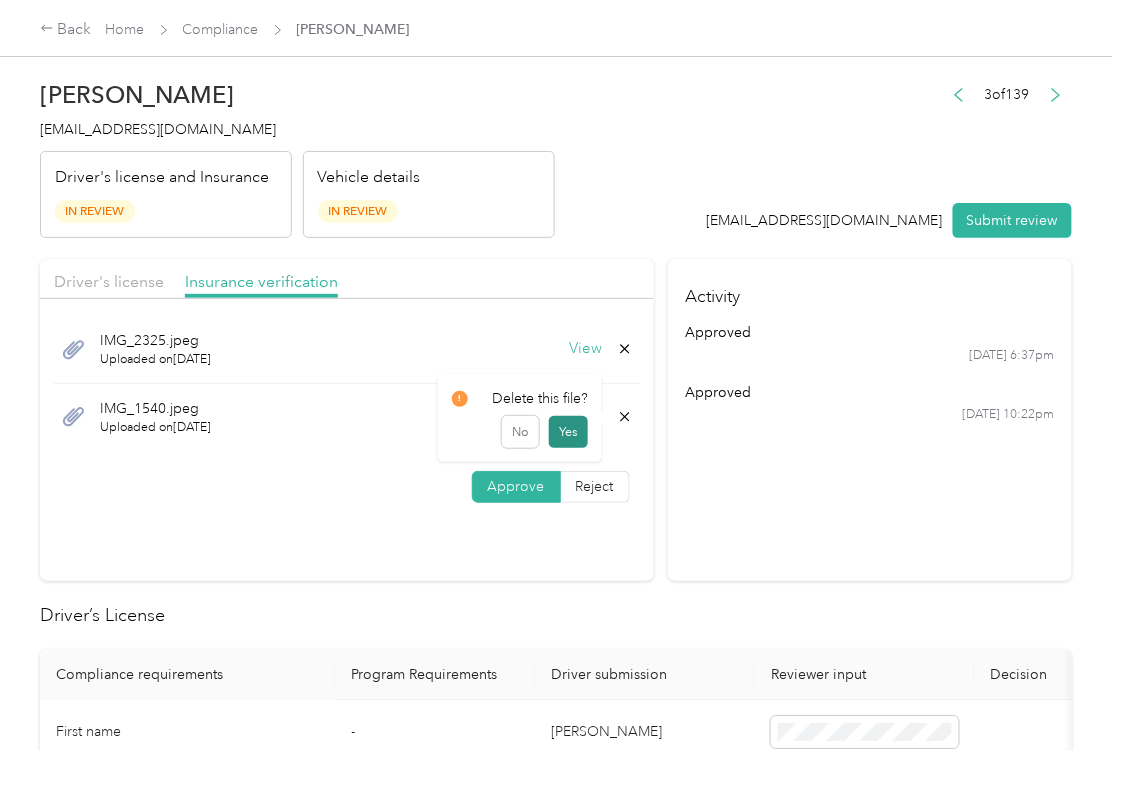 click on "Yes" at bounding box center [568, 432] 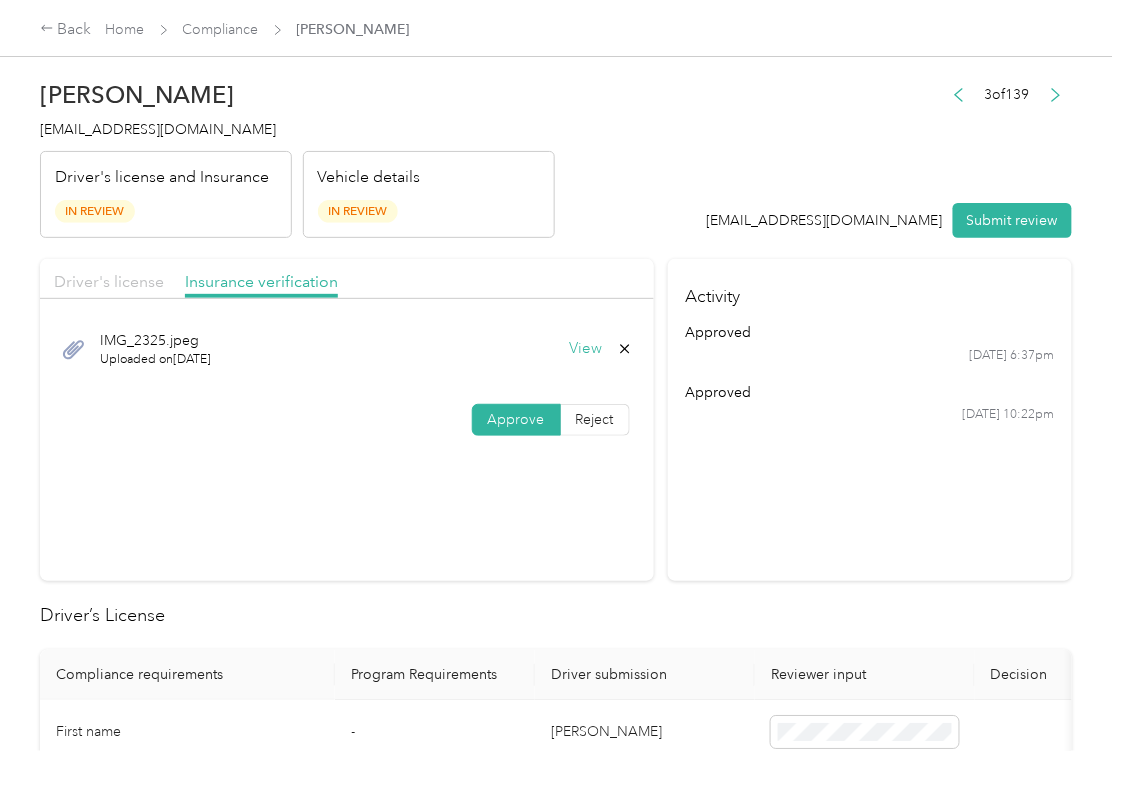 click on "Driver's license" at bounding box center [109, 281] 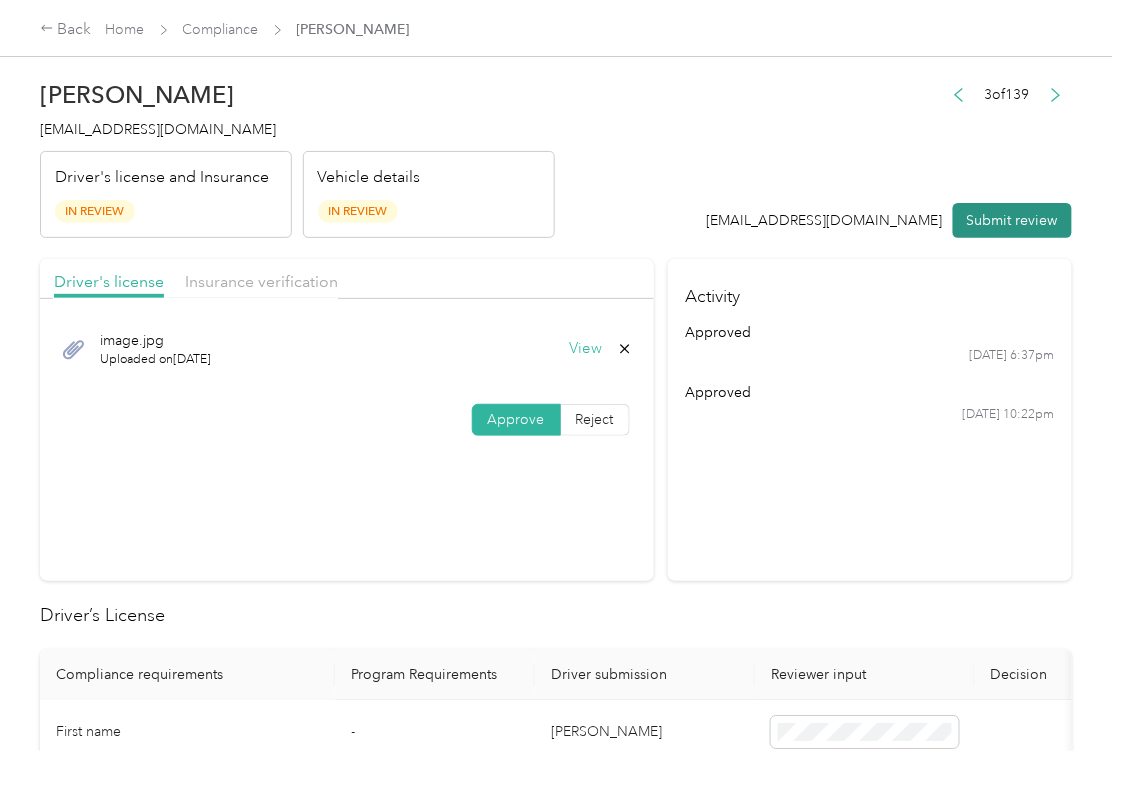 click on "Submit review" at bounding box center (1012, 220) 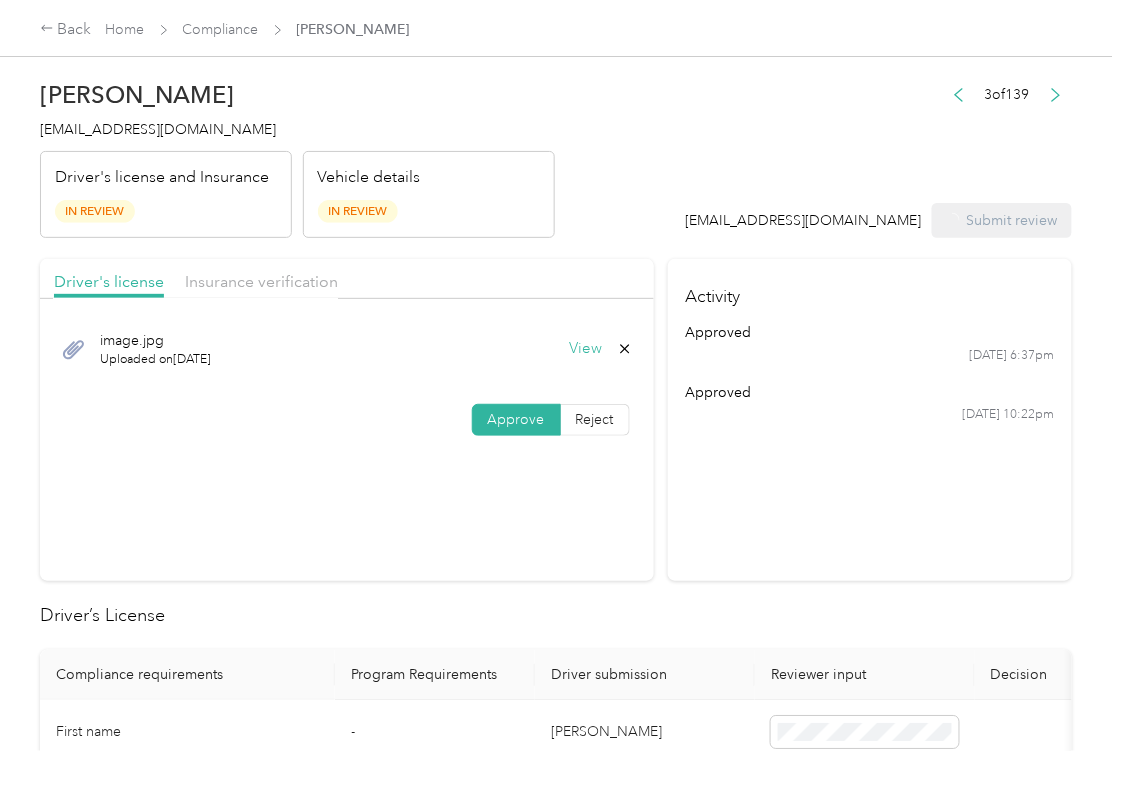 click on "[EMAIL_ADDRESS][DOMAIN_NAME]" at bounding box center [158, 129] 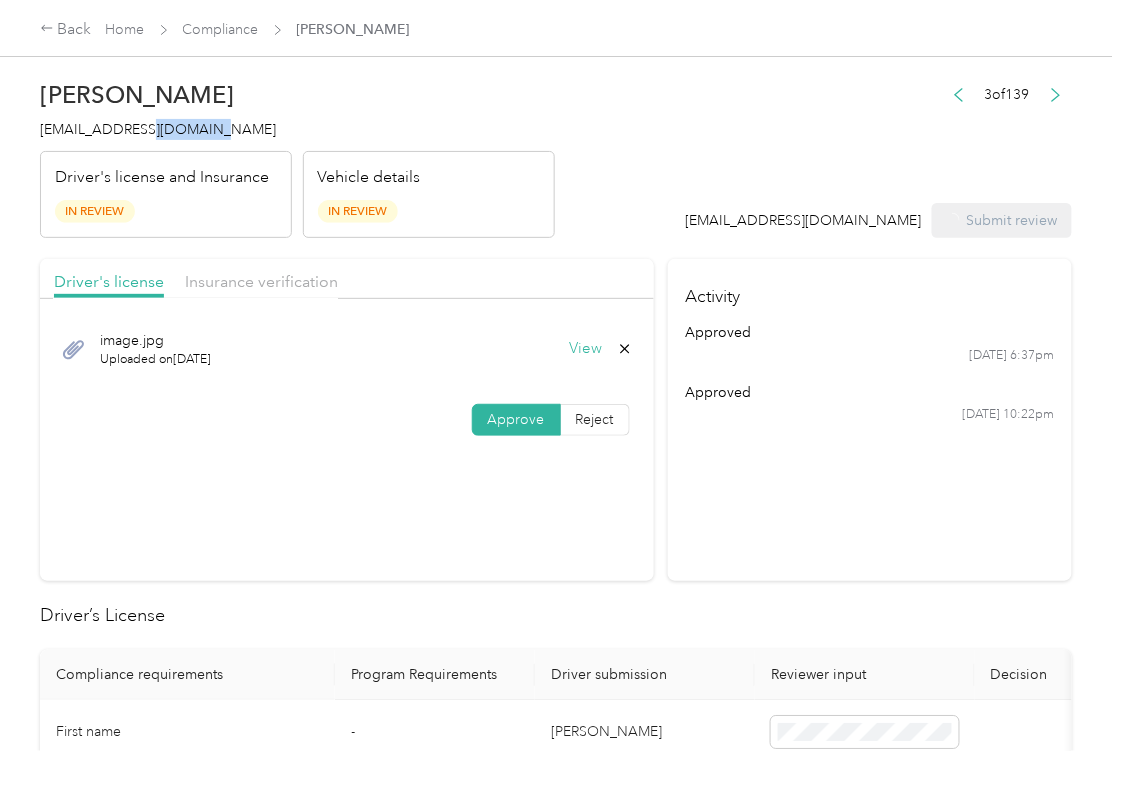 click on "[EMAIL_ADDRESS][DOMAIN_NAME]" at bounding box center (158, 129) 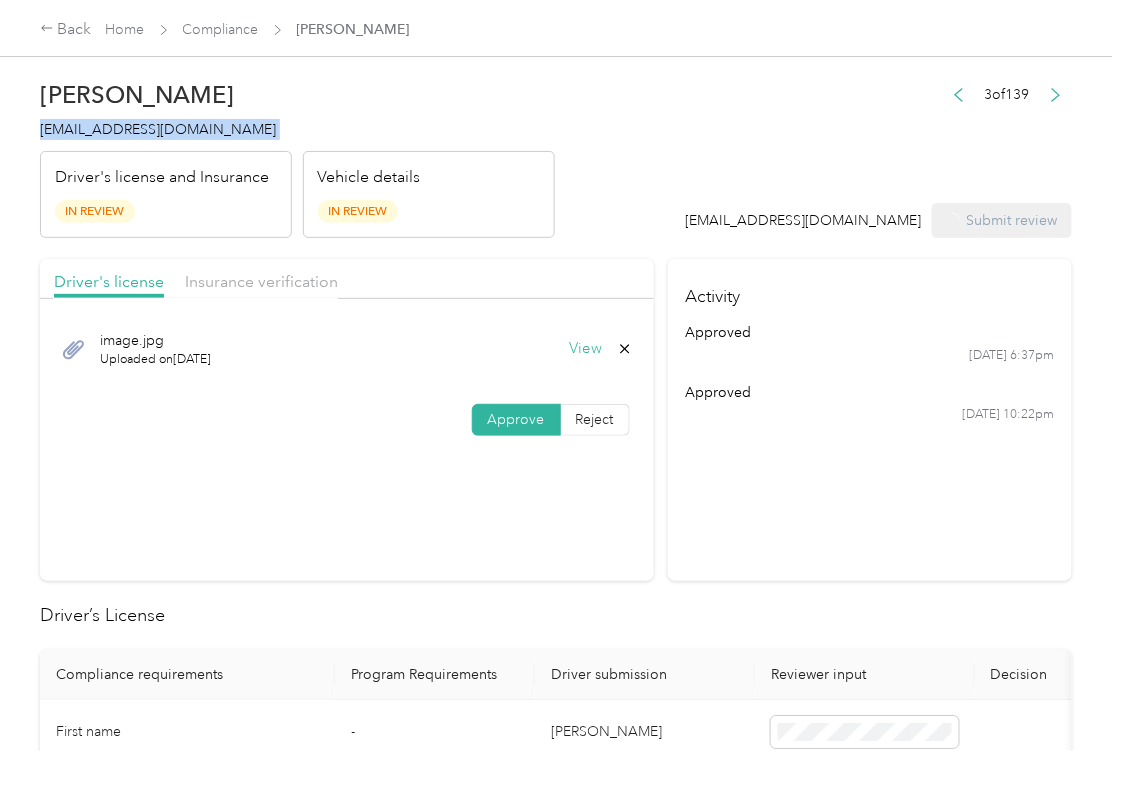 click on "[EMAIL_ADDRESS][DOMAIN_NAME]" at bounding box center [158, 129] 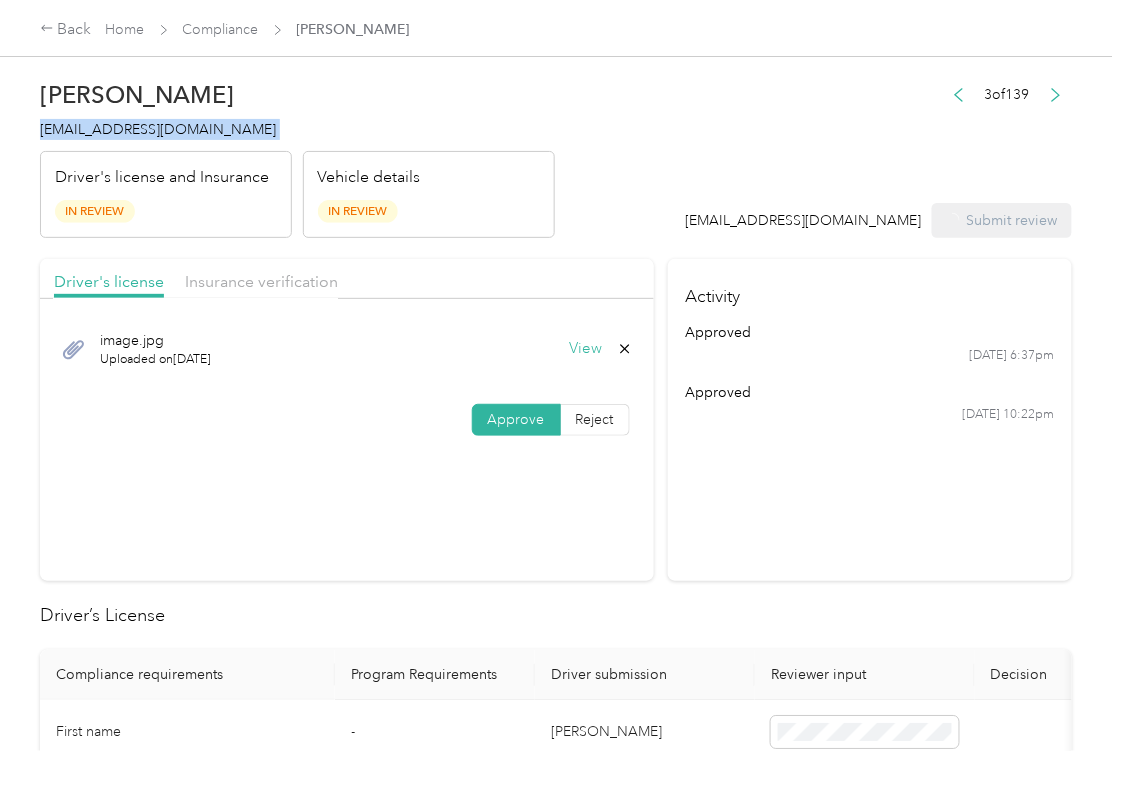 click on "[EMAIL_ADDRESS][DOMAIN_NAME]" at bounding box center [158, 129] 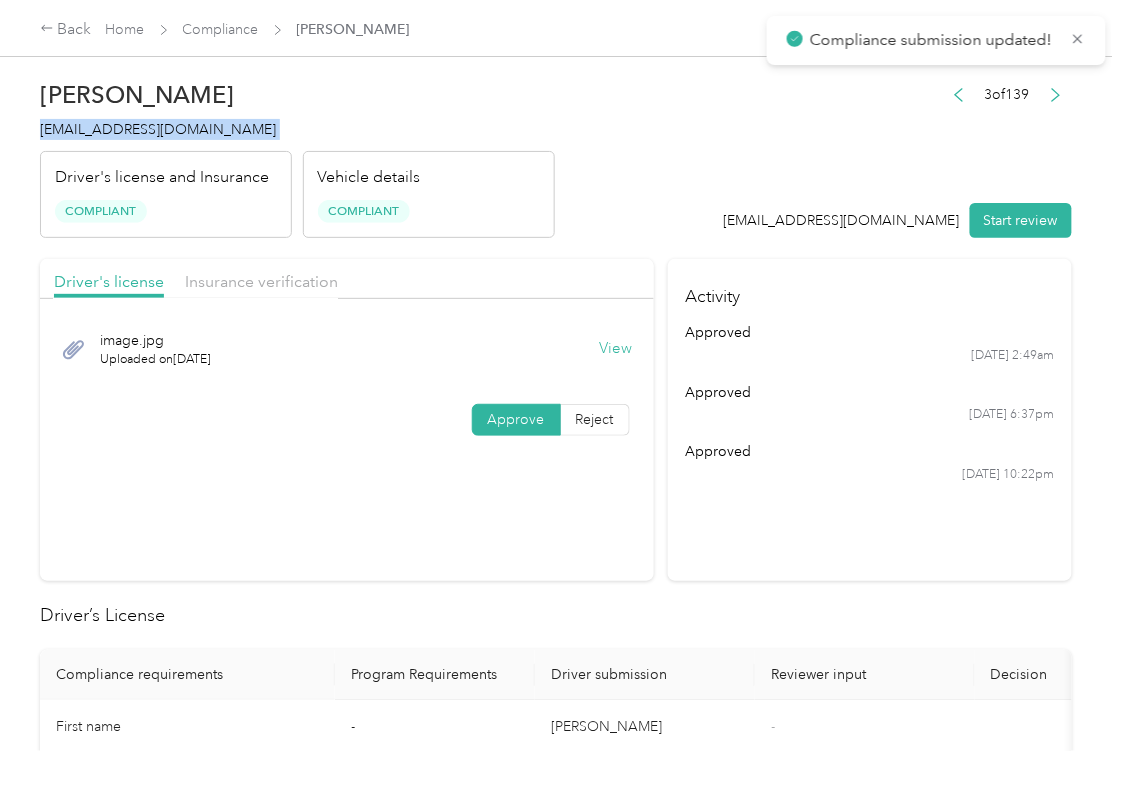 copy on "[EMAIL_ADDRESS][DOMAIN_NAME]" 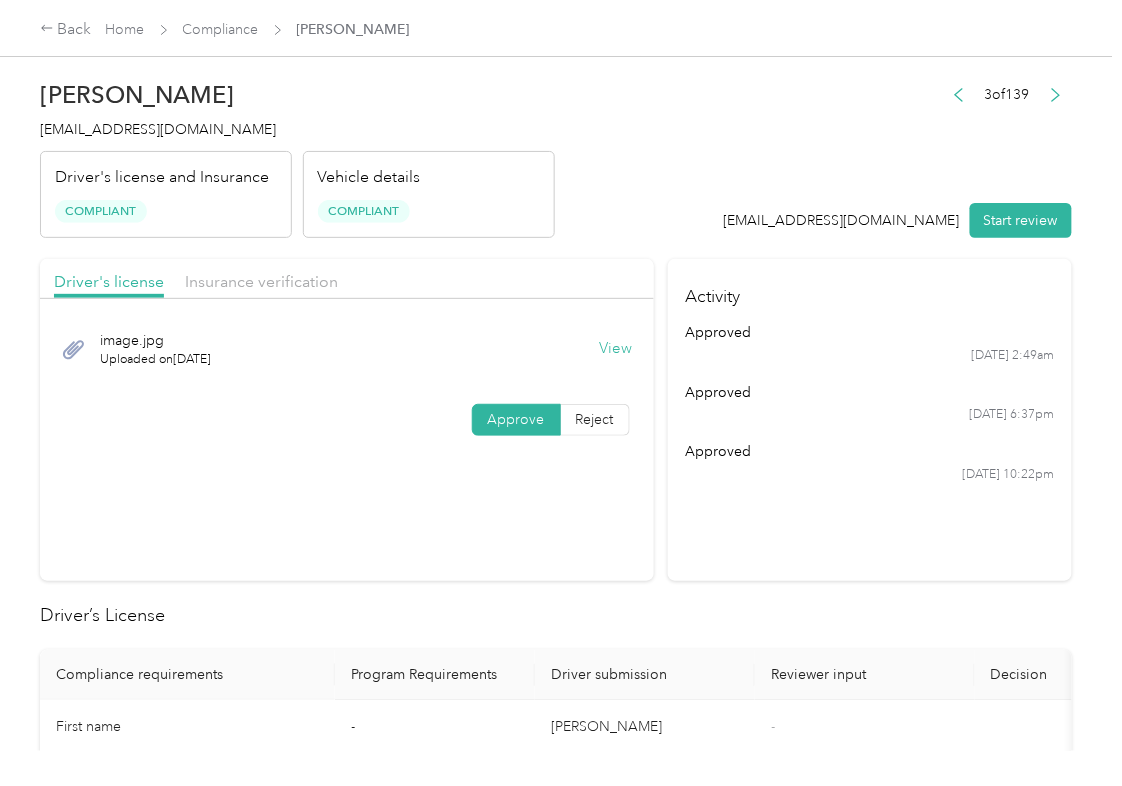 click on "Activity approved [DATE] 2:49am approved [DATE] 6:37pm approved [DATE] 10:22pm" at bounding box center (870, 420) 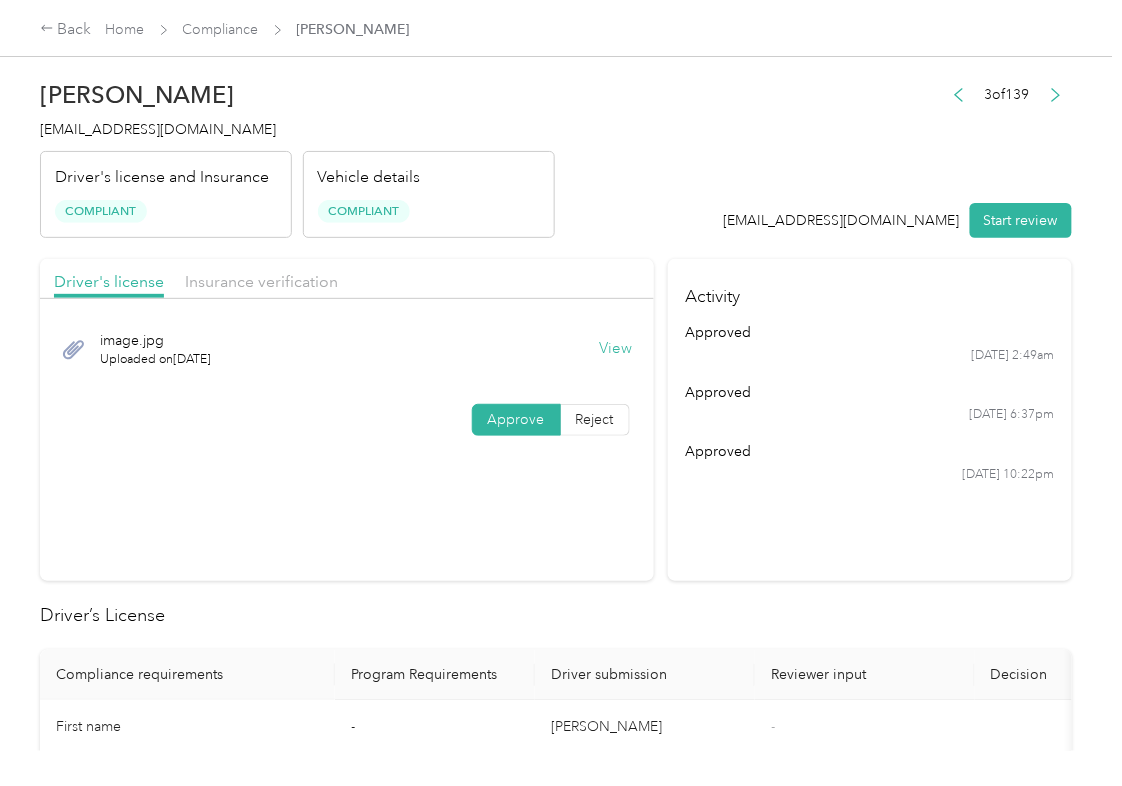 click on "[PERSON_NAME] [EMAIL_ADDRESS][DOMAIN_NAME] Driver's license and Insurance Compliant Vehicle details Compliant 3  of  139 [EMAIL_ADDRESS][DOMAIN_NAME] Start review" at bounding box center [556, 154] 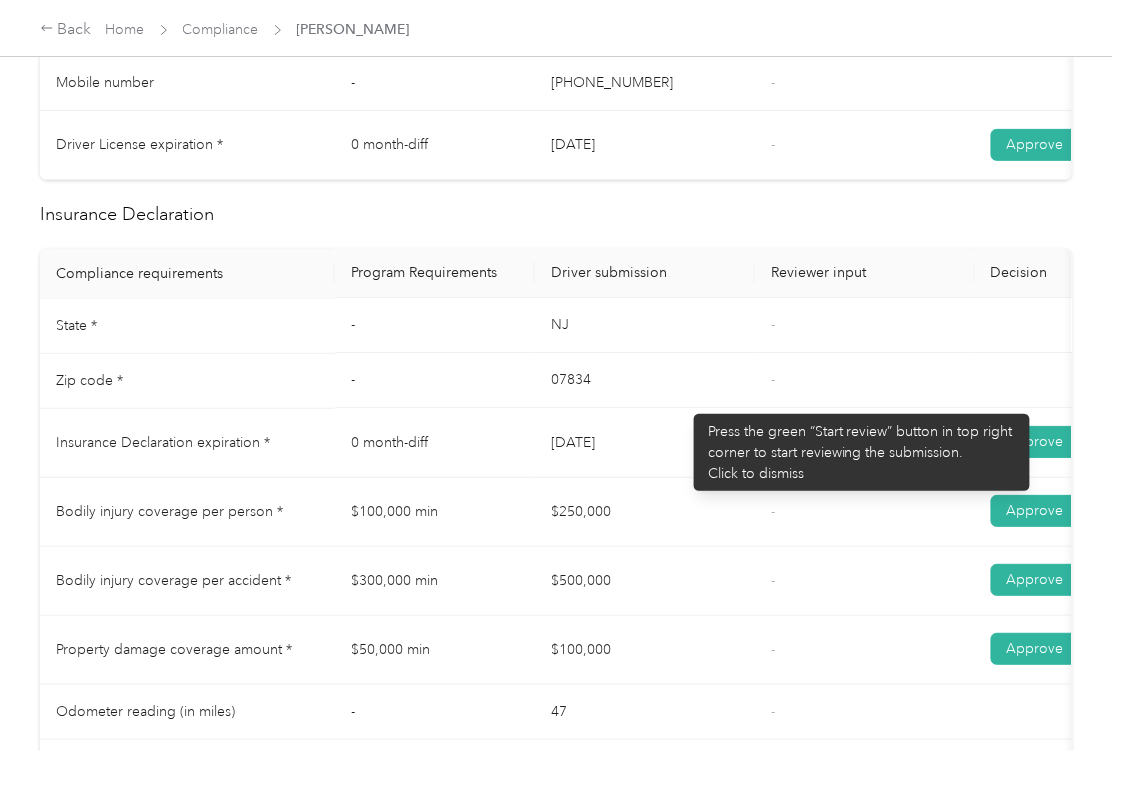 scroll, scrollTop: 800, scrollLeft: 0, axis: vertical 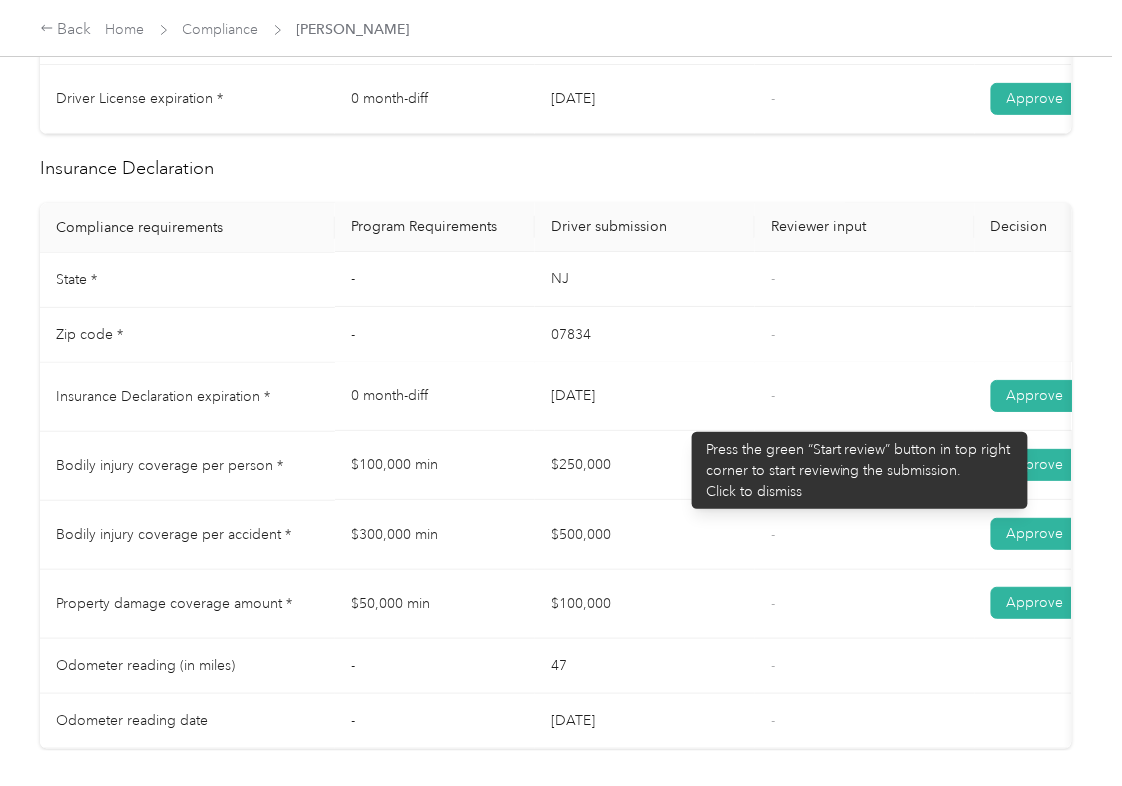 drag, startPoint x: 565, startPoint y: 429, endPoint x: 682, endPoint y: 422, distance: 117.20921 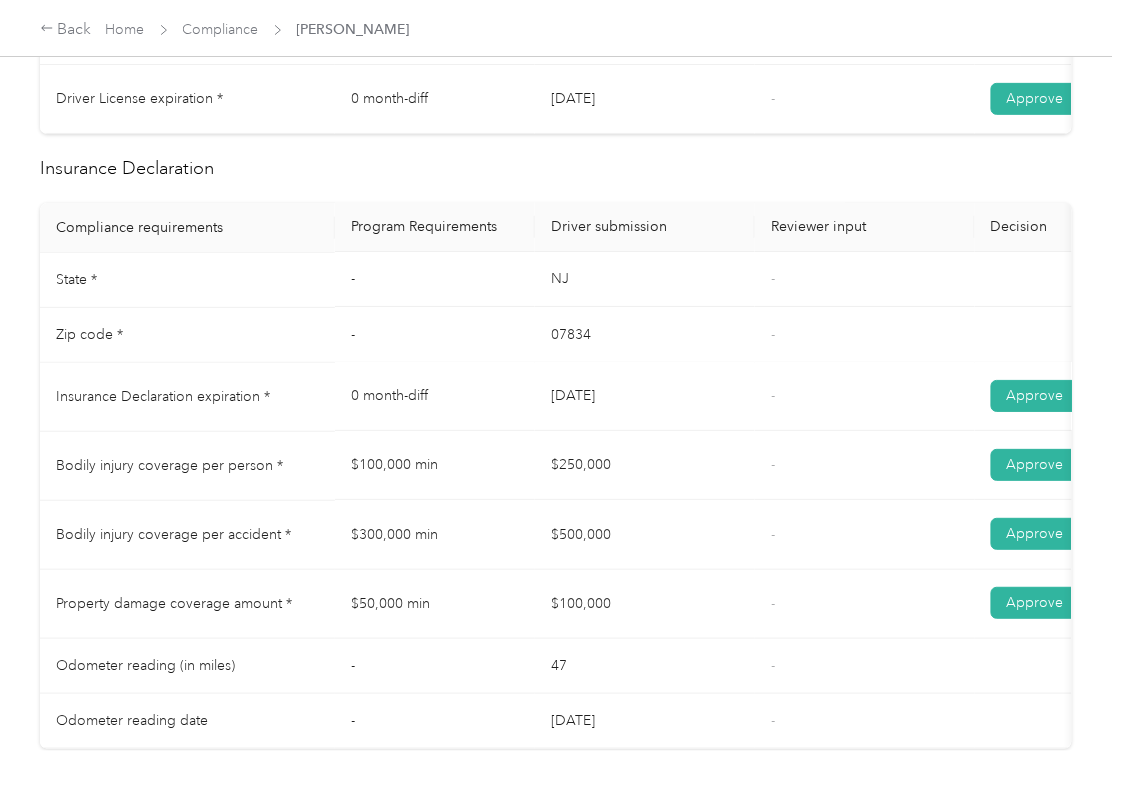 click on "[DATE]" at bounding box center (645, 397) 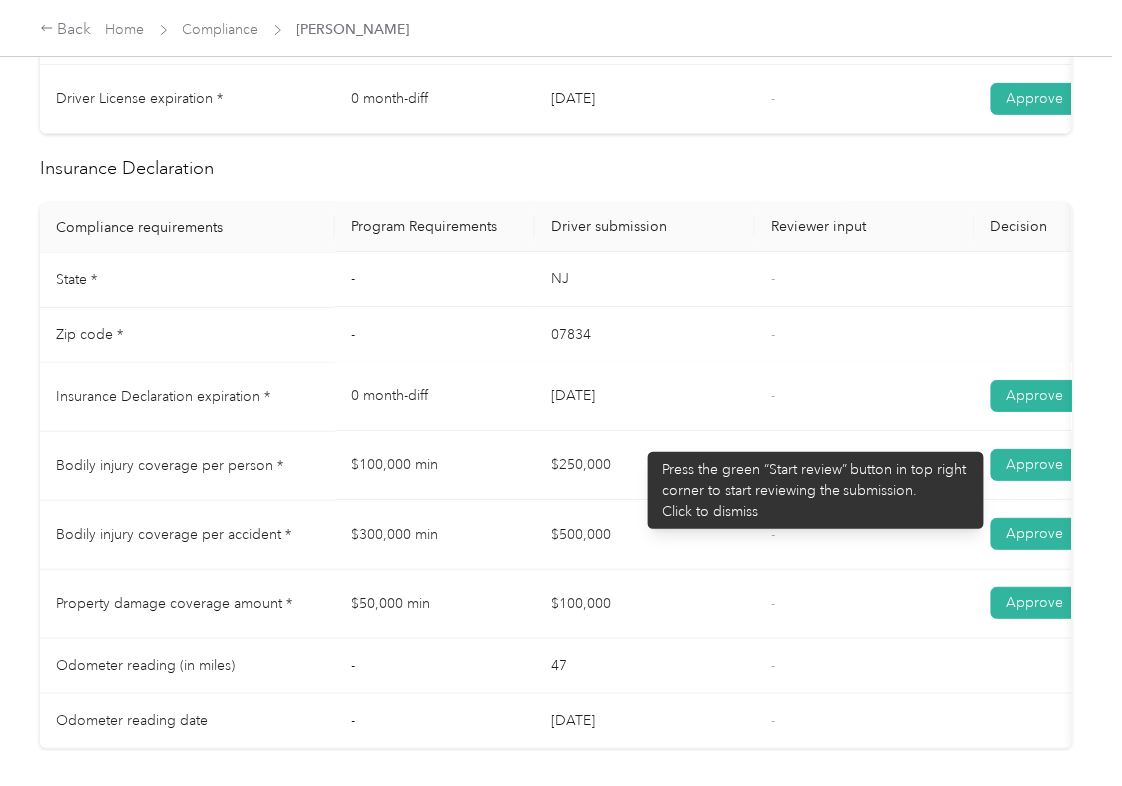 click on "[DATE]" at bounding box center [645, 397] 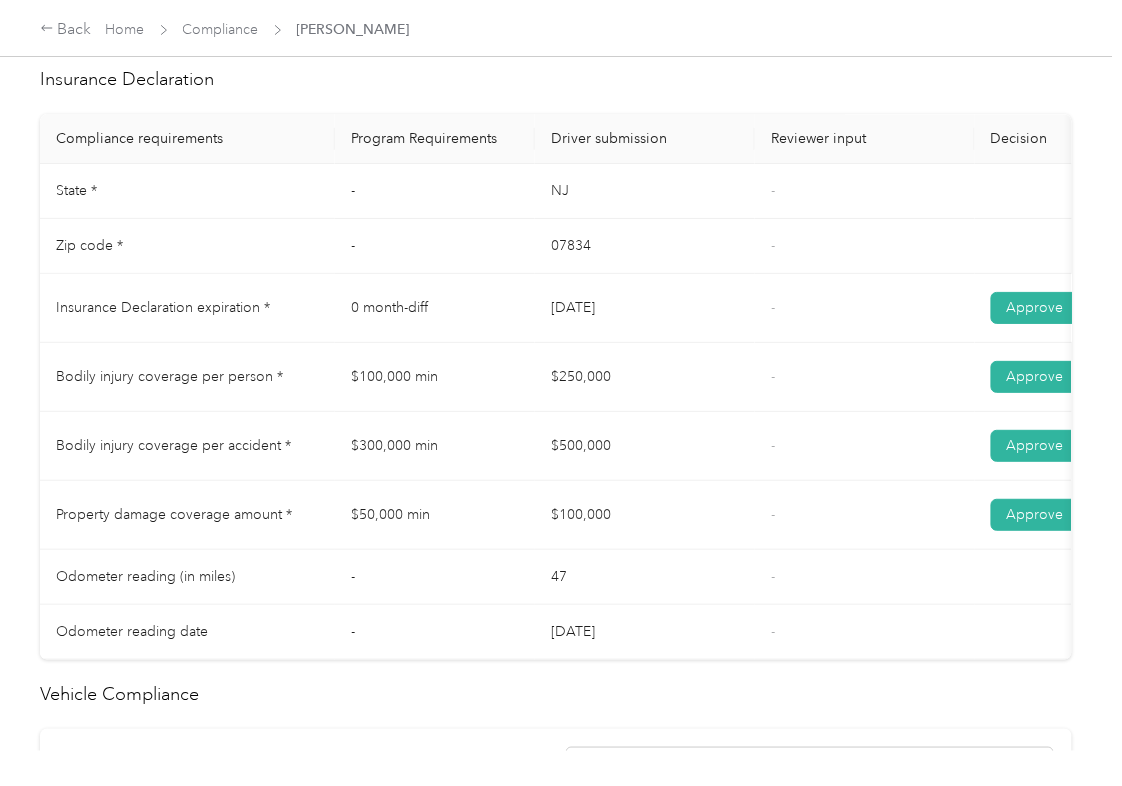 scroll, scrollTop: 933, scrollLeft: 0, axis: vertical 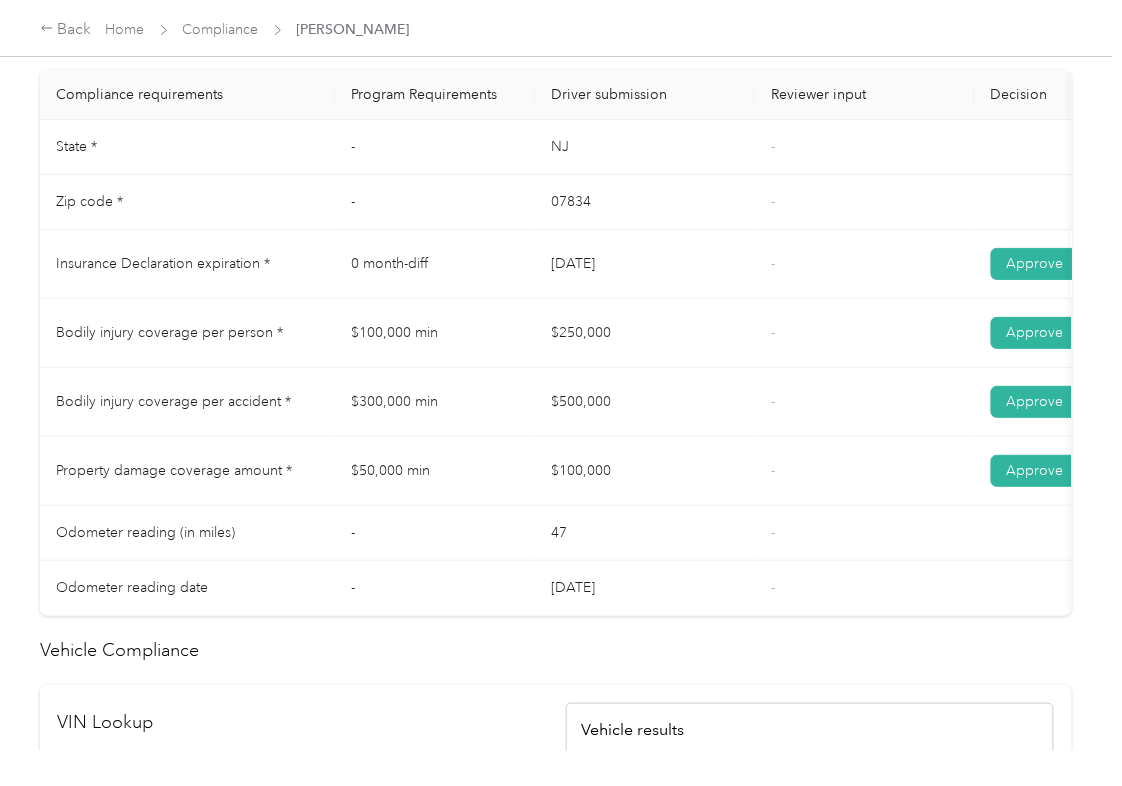 drag, startPoint x: 566, startPoint y: 286, endPoint x: 656, endPoint y: 298, distance: 90.79648 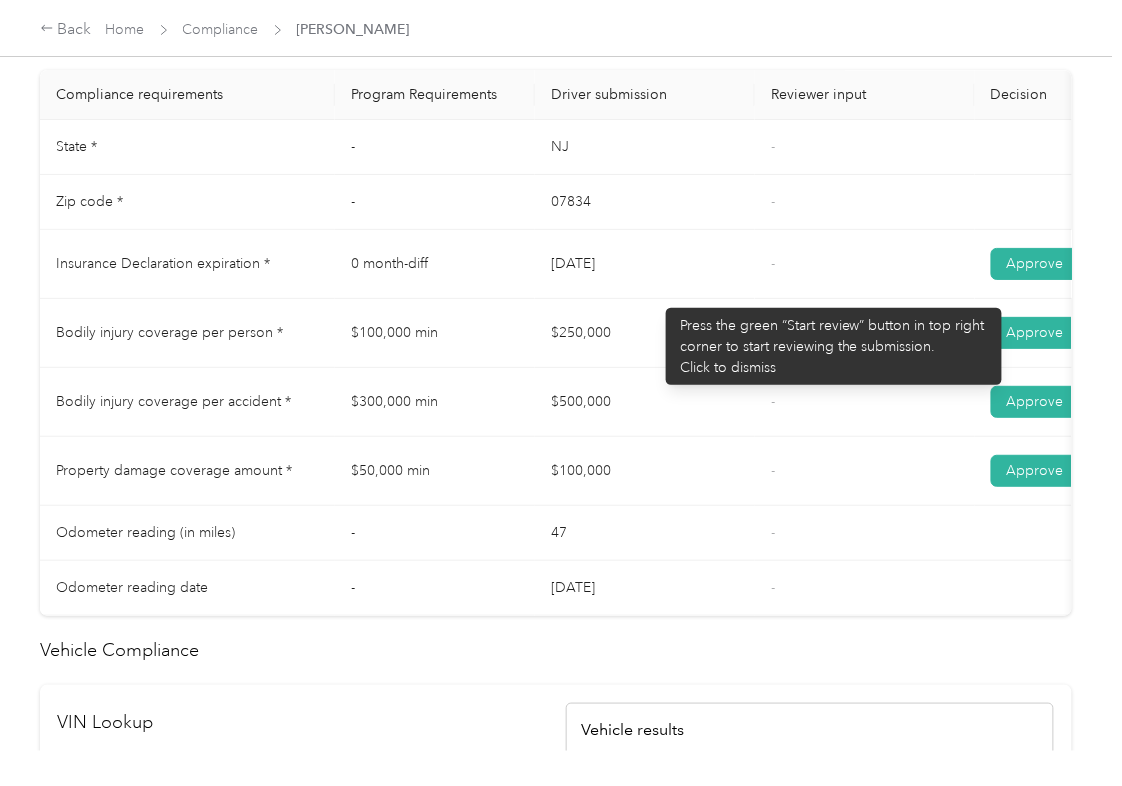 click on "[DATE]" at bounding box center (645, 264) 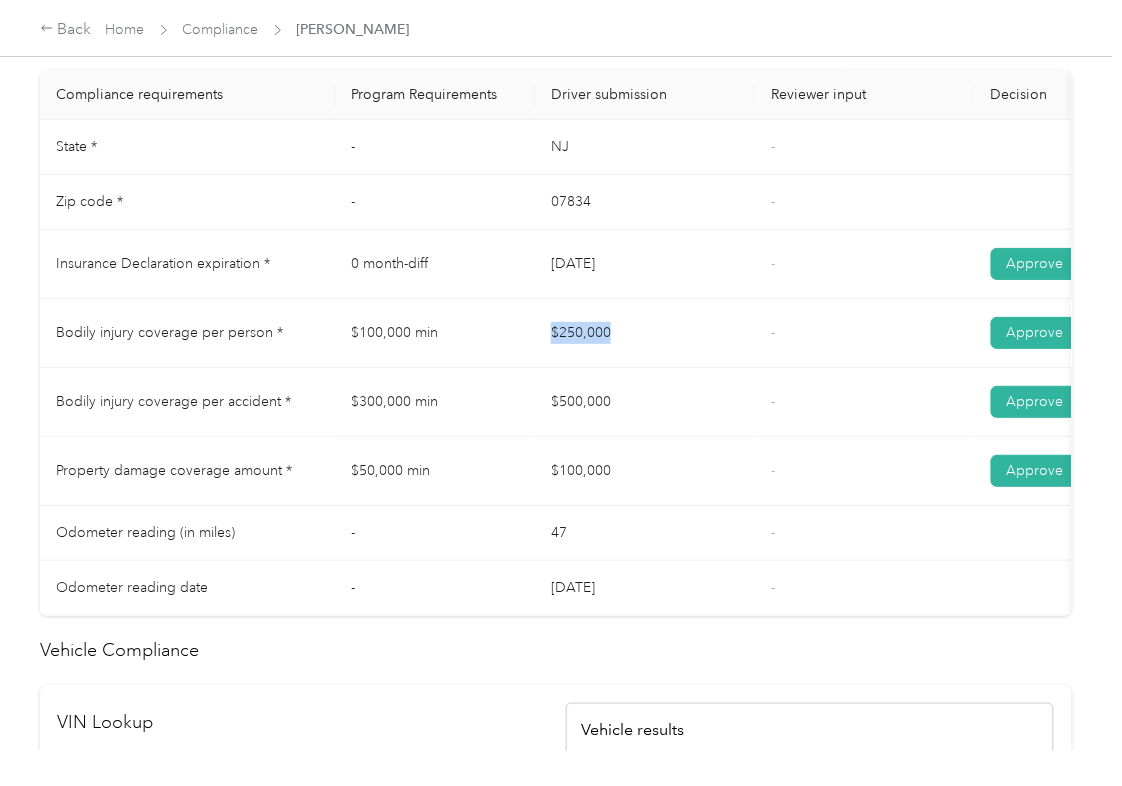 drag, startPoint x: 578, startPoint y: 360, endPoint x: 604, endPoint y: 413, distance: 59.03389 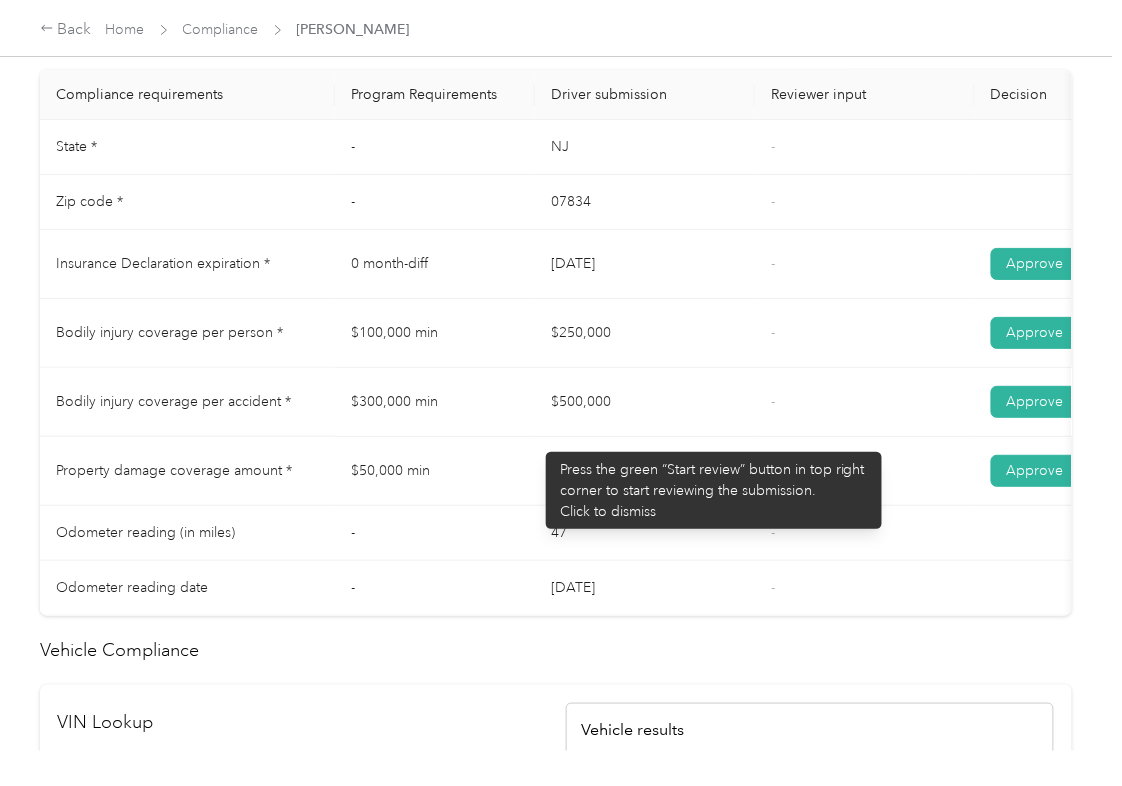 drag, startPoint x: 536, startPoint y: 442, endPoint x: 598, endPoint y: 488, distance: 77.201035 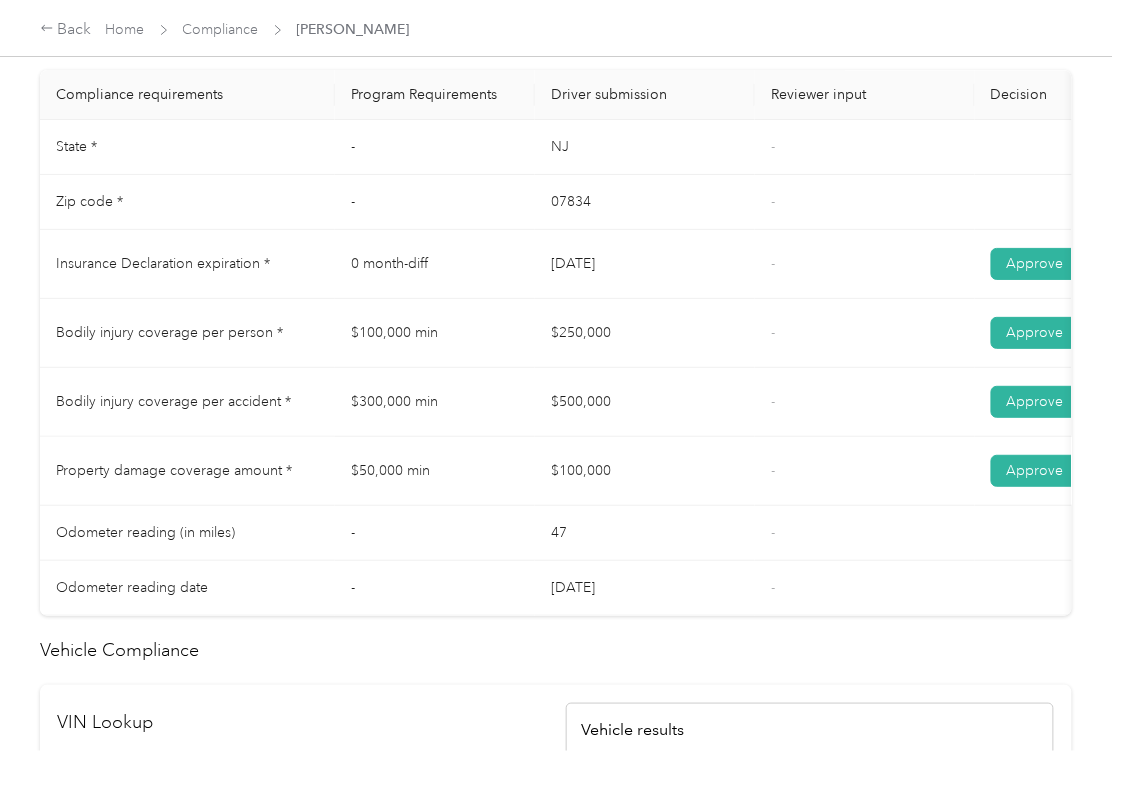 click on "-" at bounding box center [865, 471] 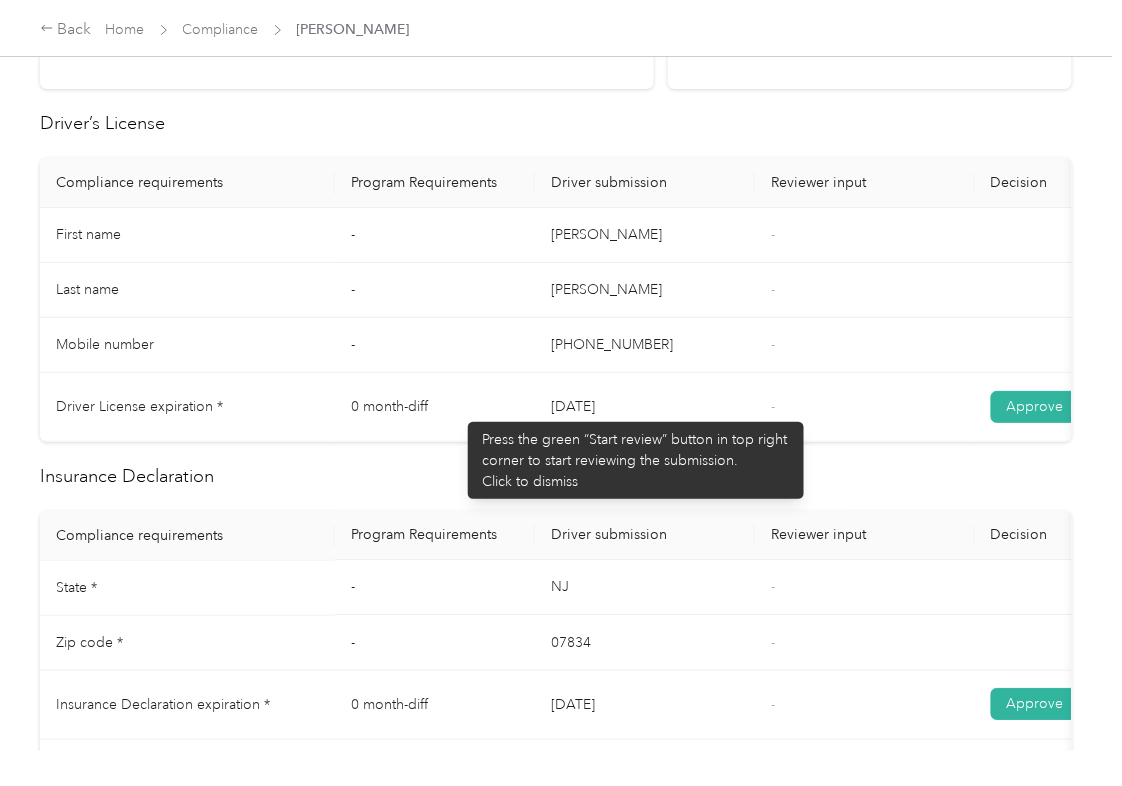 scroll, scrollTop: 0, scrollLeft: 0, axis: both 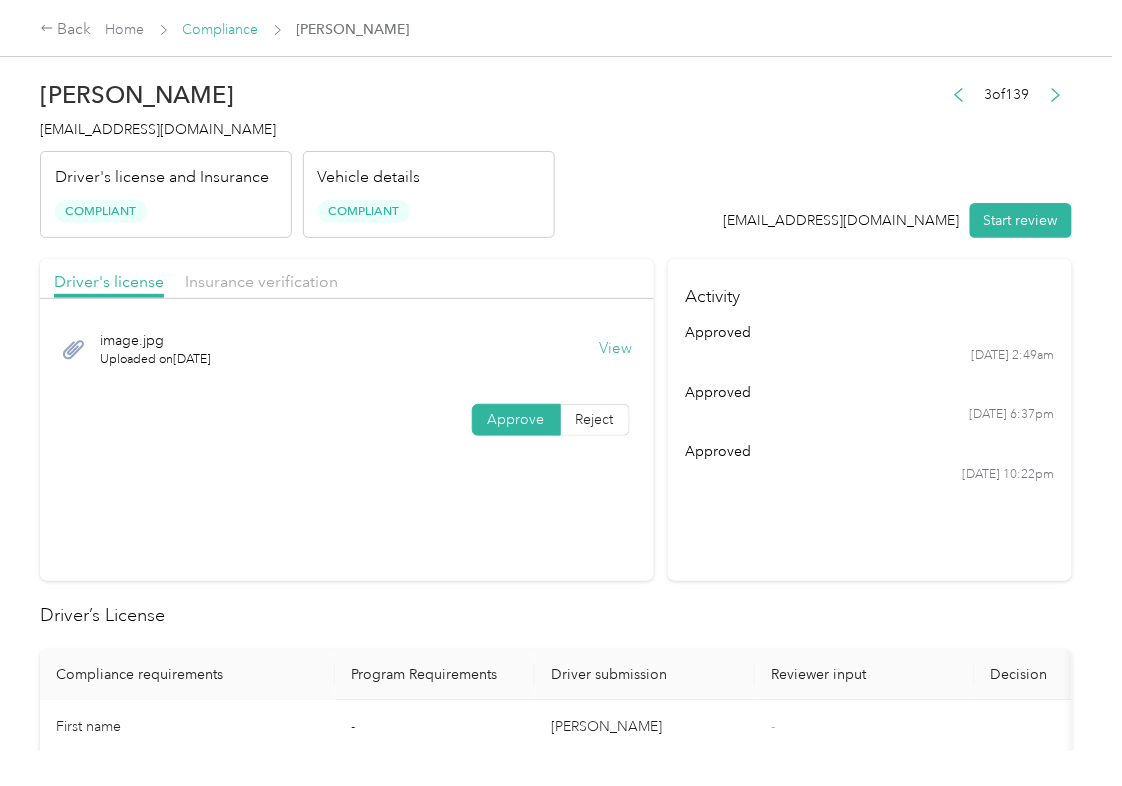 click on "Compliance" at bounding box center (221, 29) 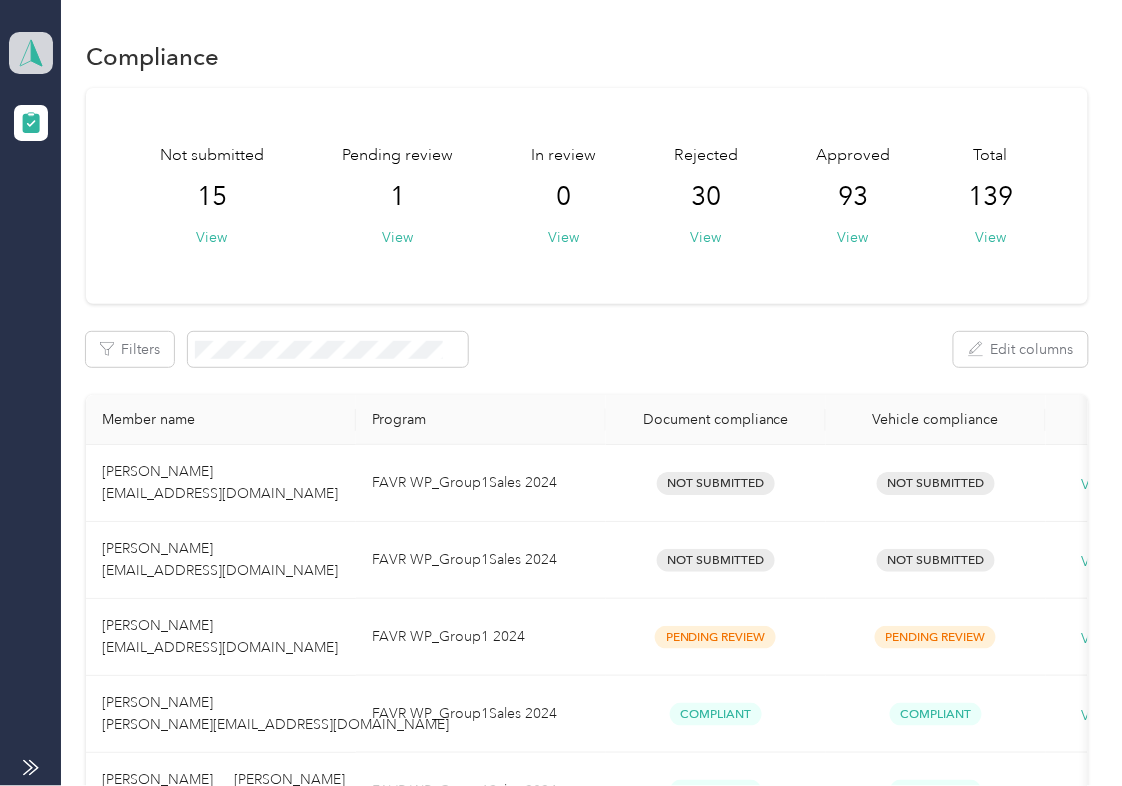 click 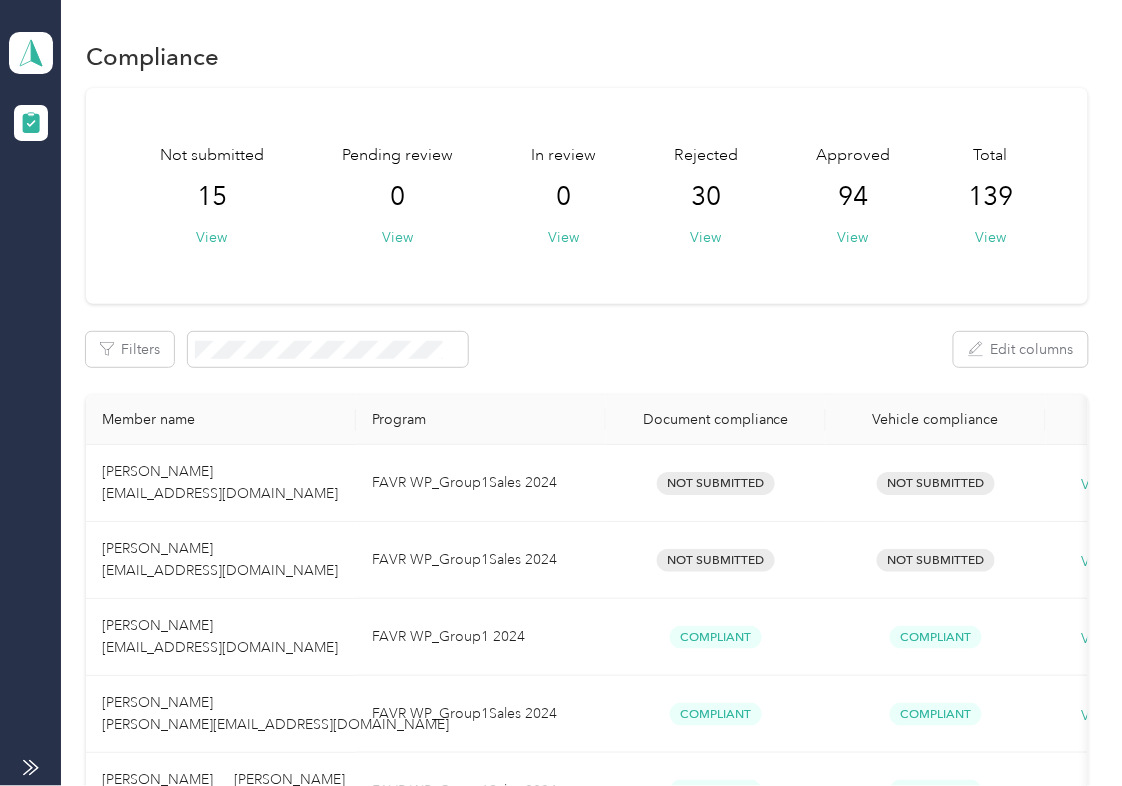click on "Log out" at bounding box center [219, 207] 